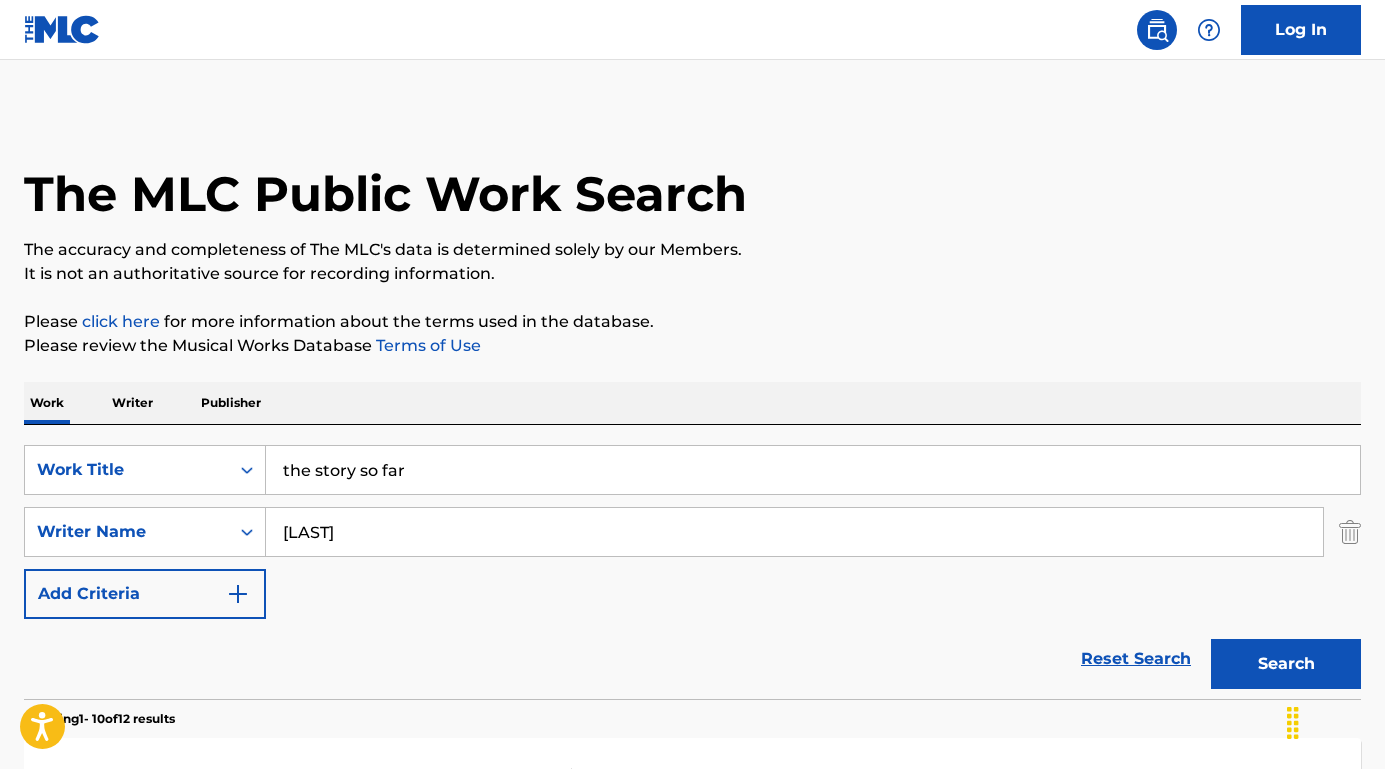 scroll, scrollTop: 0, scrollLeft: 0, axis: both 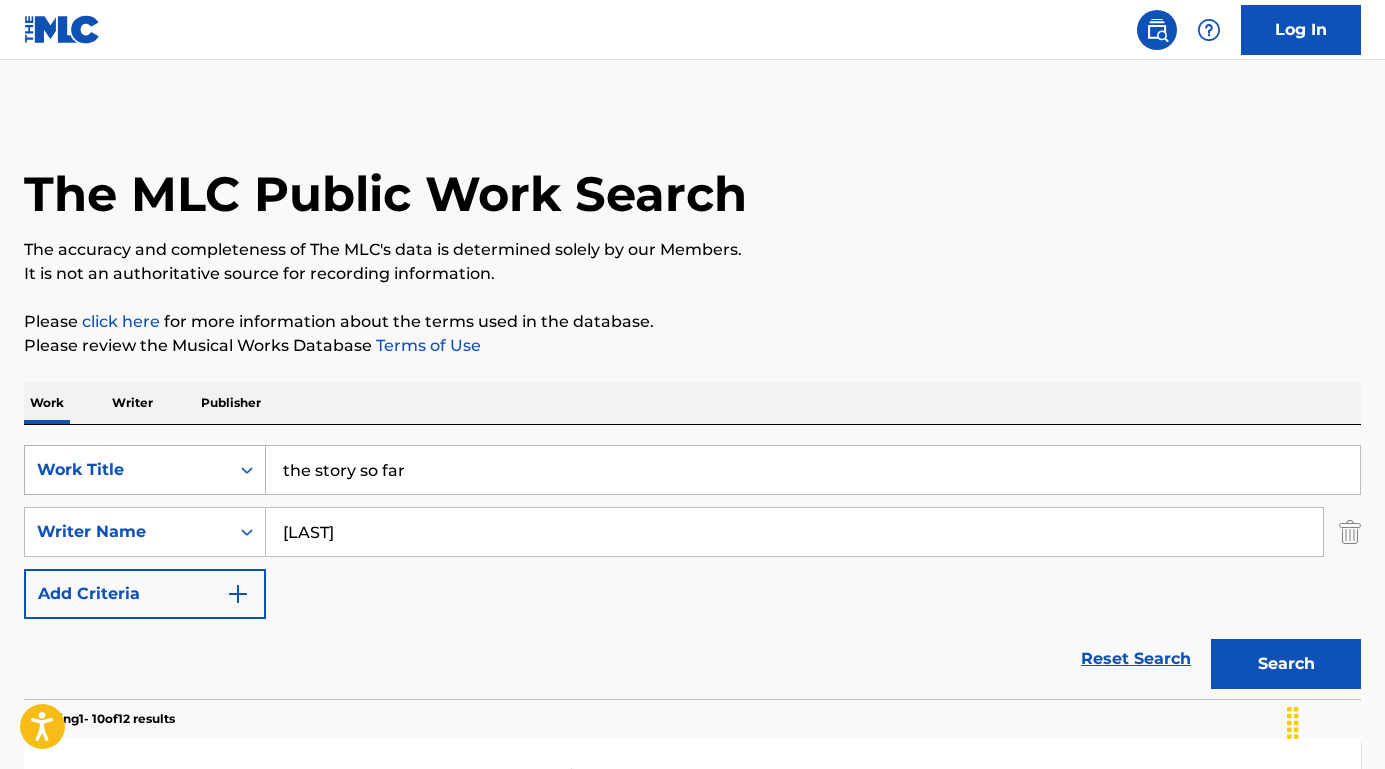 drag, startPoint x: 434, startPoint y: 464, endPoint x: 226, endPoint y: 463, distance: 208.00241 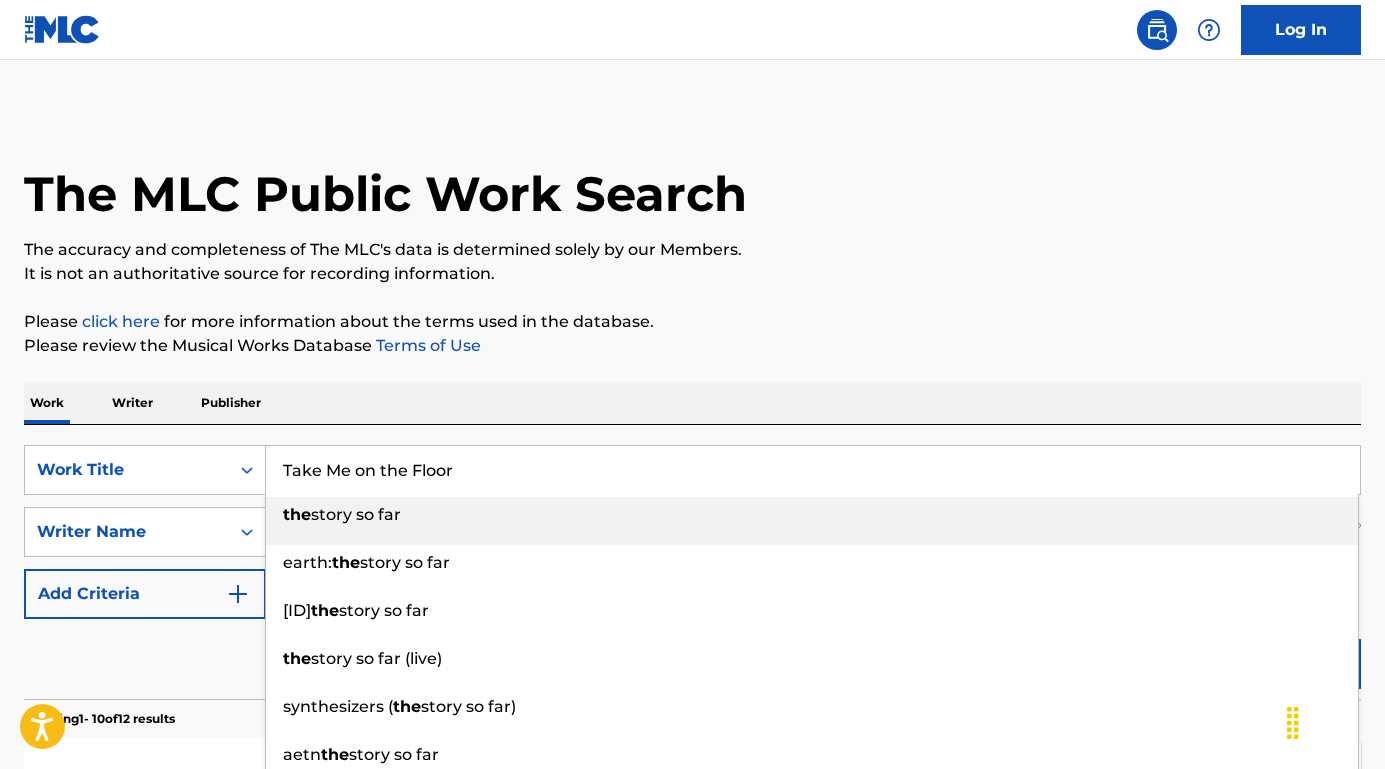 type on "Take Me on the Floor" 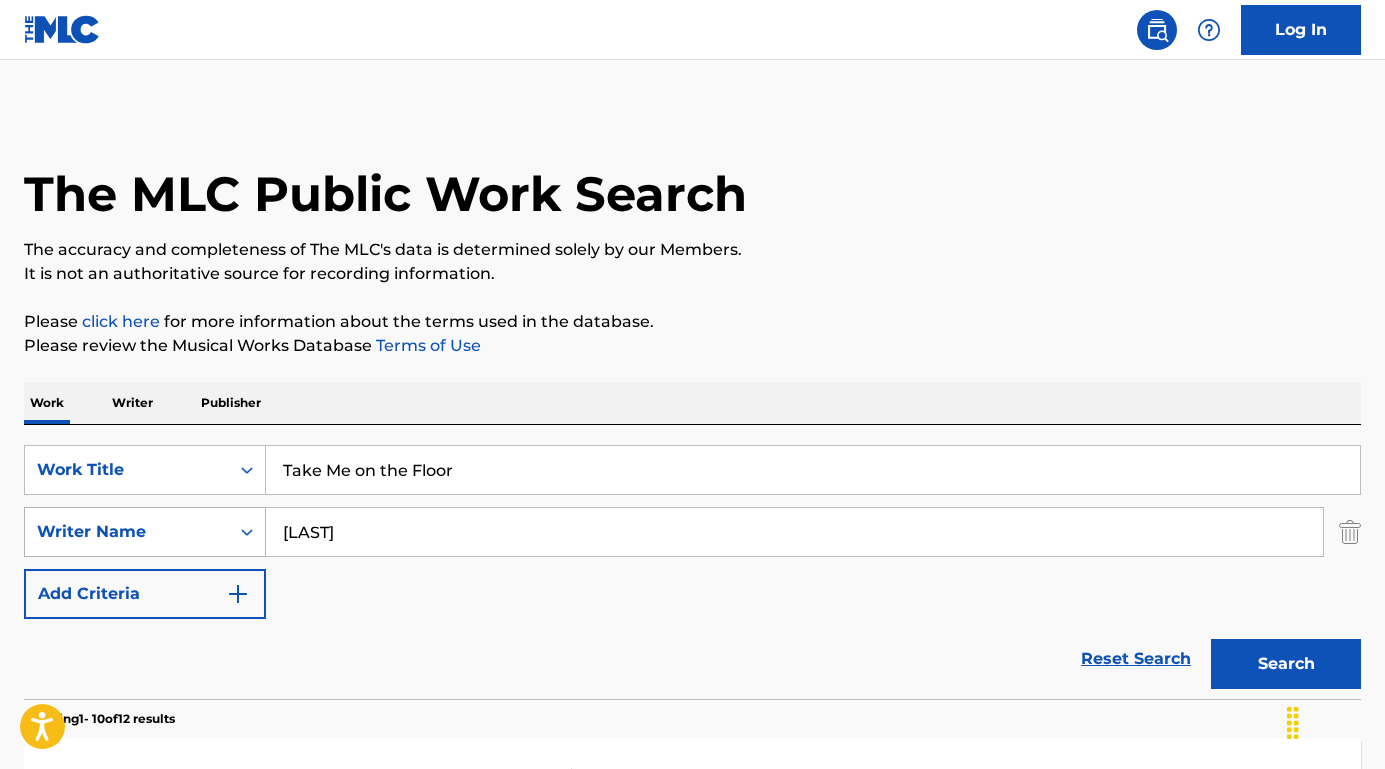 drag, startPoint x: 367, startPoint y: 532, endPoint x: 239, endPoint y: 532, distance: 128 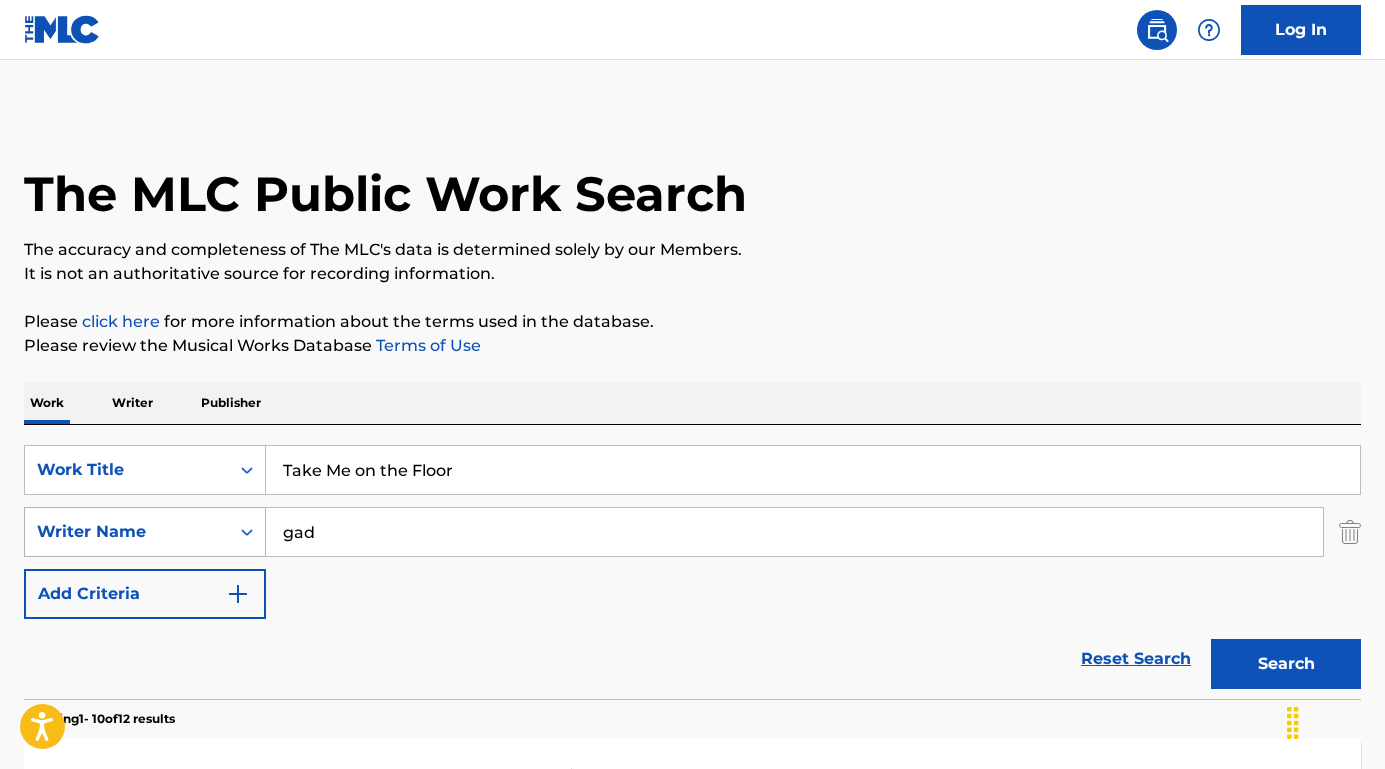 type on "gad" 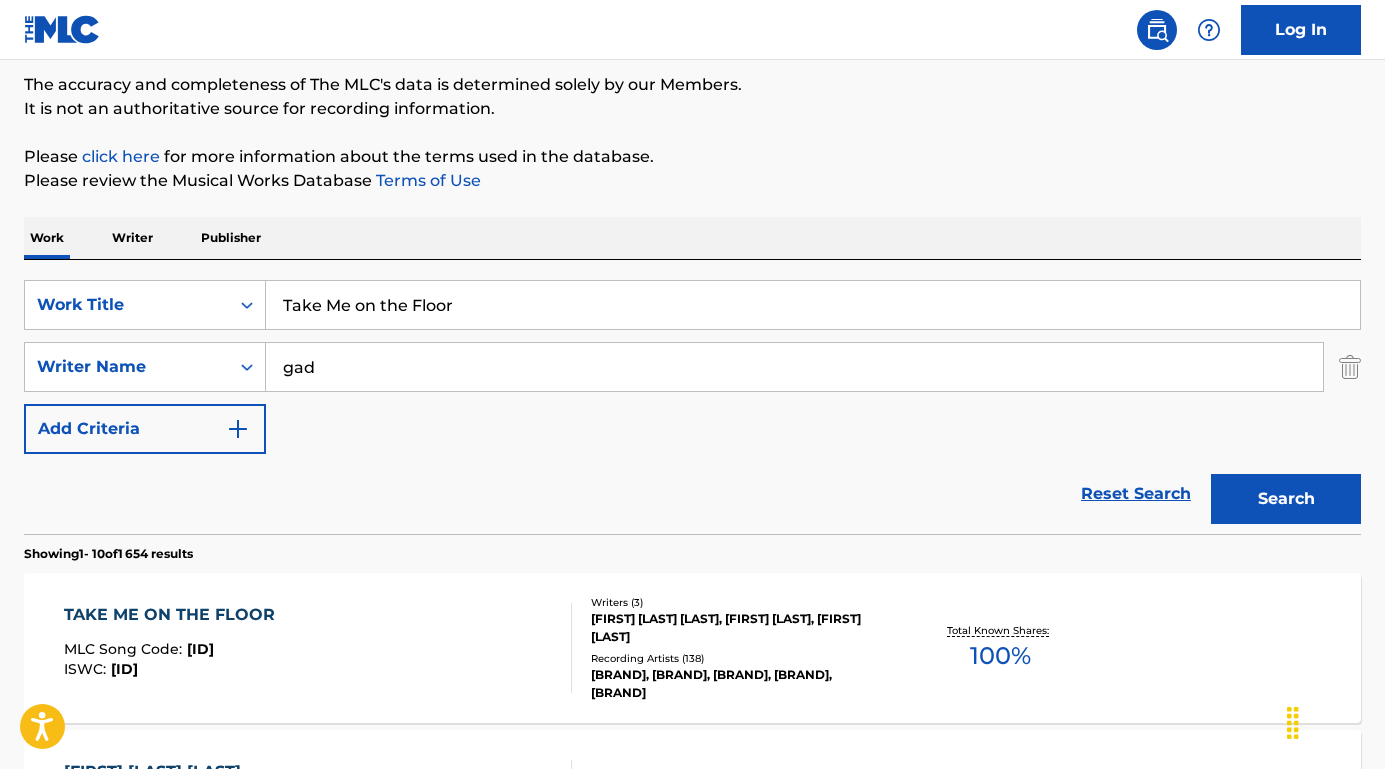 scroll, scrollTop: 164, scrollLeft: 0, axis: vertical 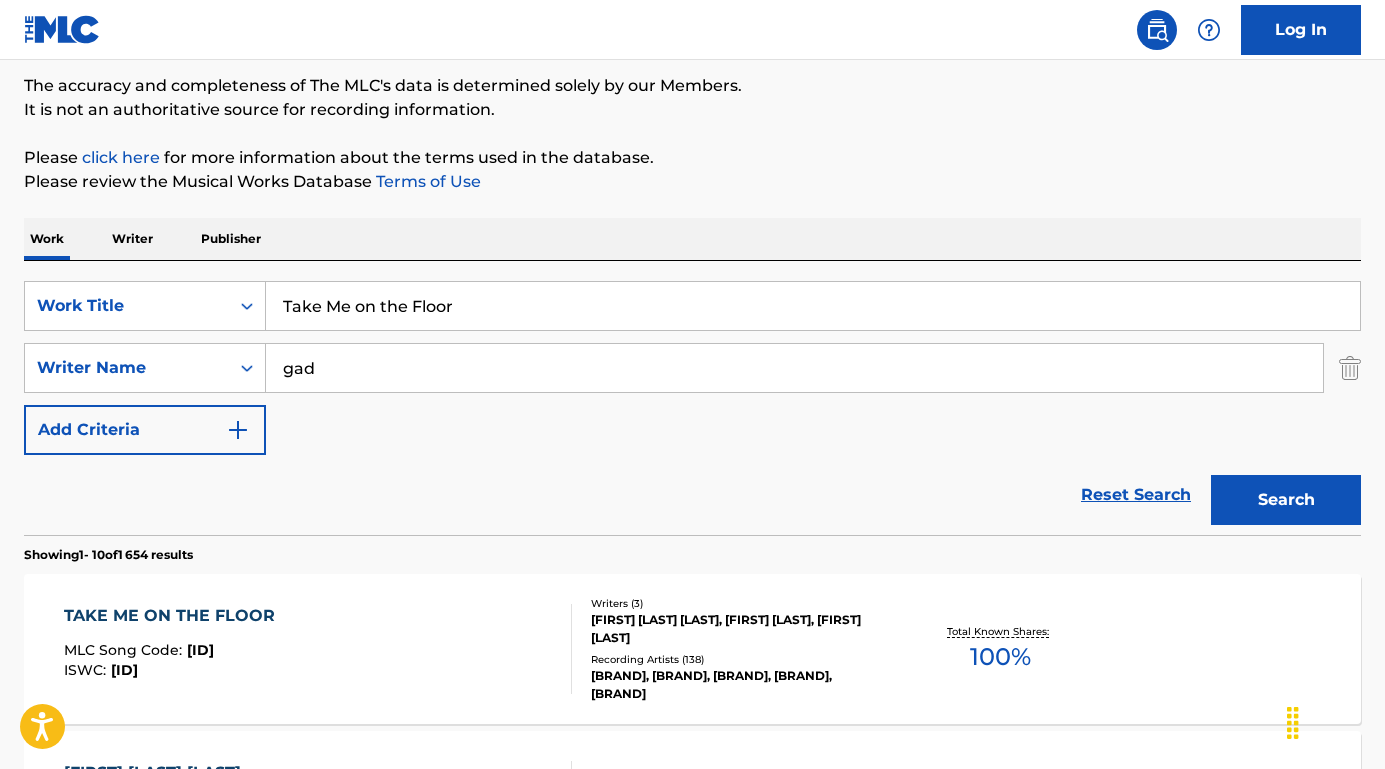 click on "TAKE ME ON THE FLOOR" at bounding box center (174, 616) 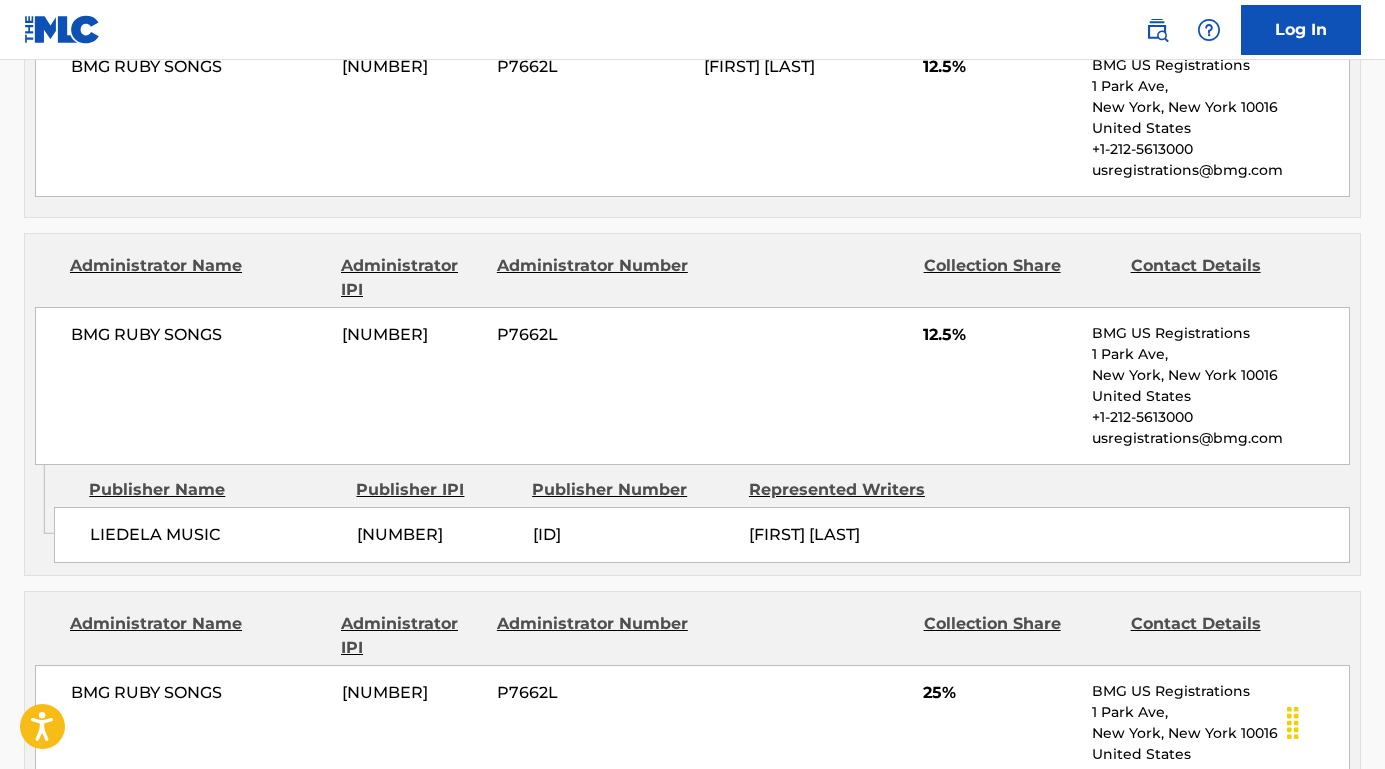 scroll, scrollTop: 1188, scrollLeft: 0, axis: vertical 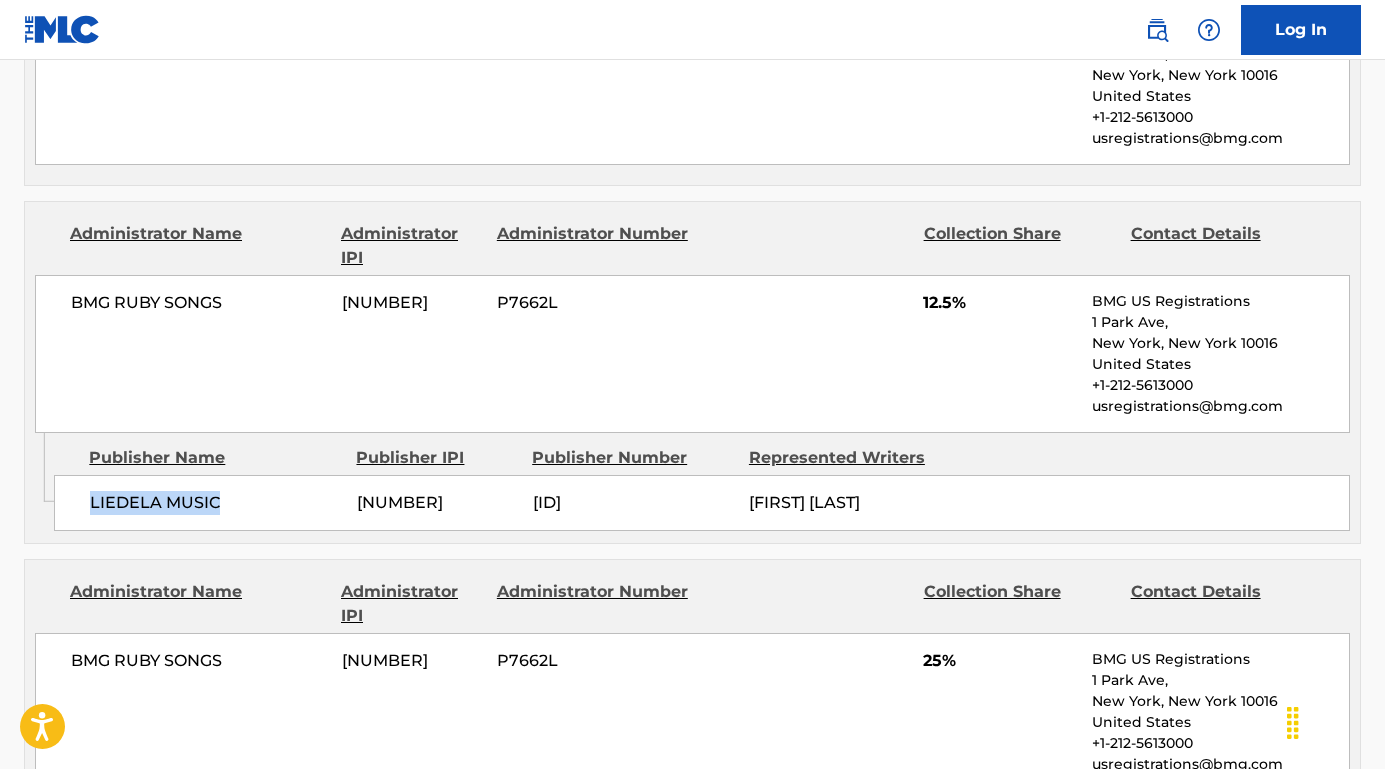 drag, startPoint x: 89, startPoint y: 499, endPoint x: 253, endPoint y: 504, distance: 164.0762 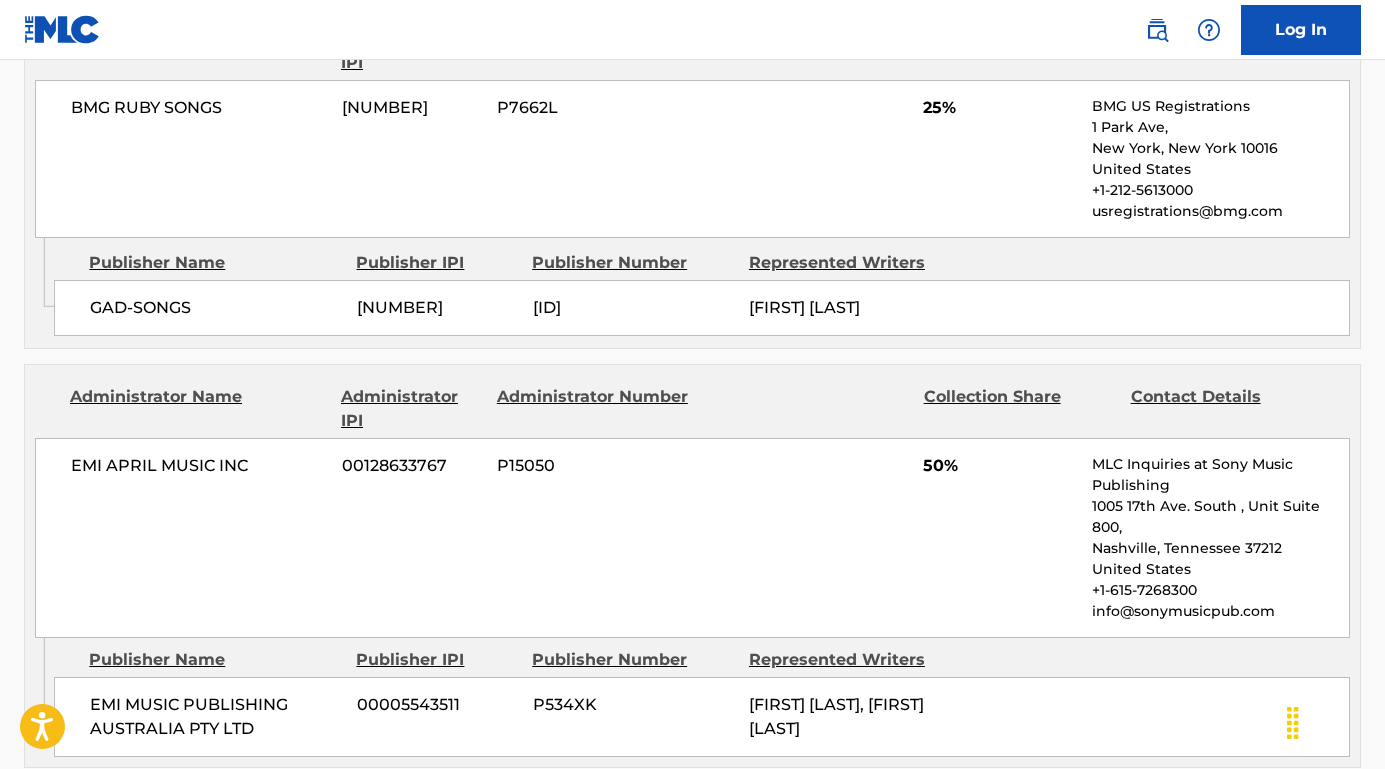 scroll, scrollTop: 1760, scrollLeft: 0, axis: vertical 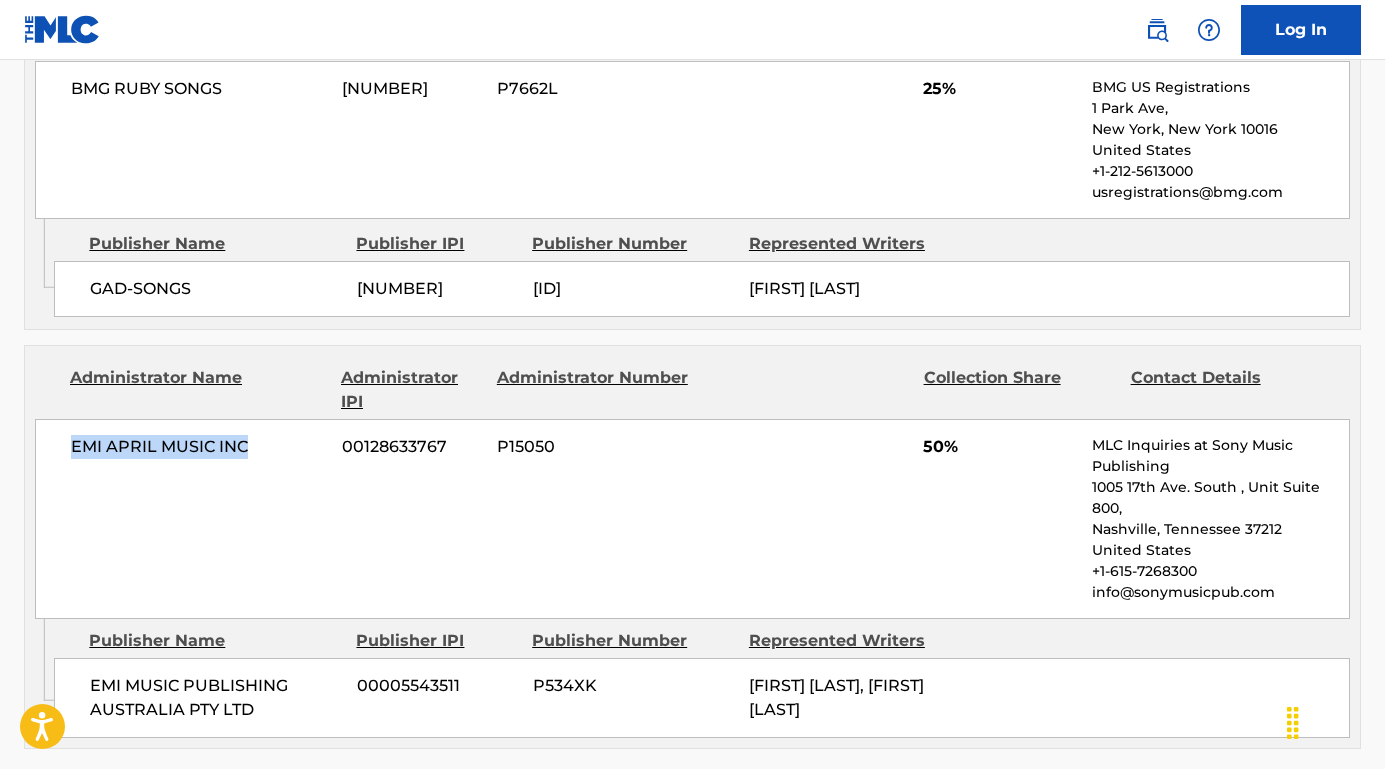 drag, startPoint x: 69, startPoint y: 442, endPoint x: 267, endPoint y: 437, distance: 198.06313 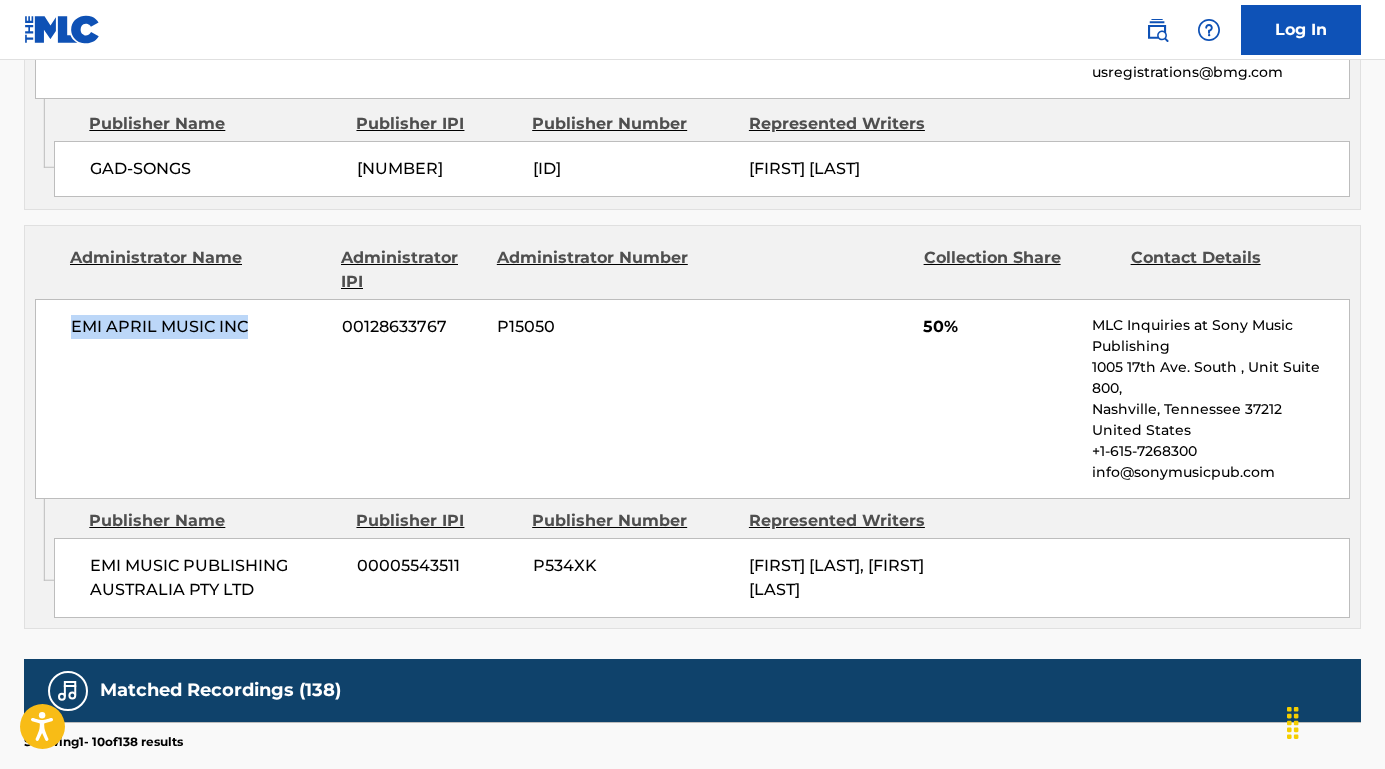 scroll, scrollTop: 1909, scrollLeft: 0, axis: vertical 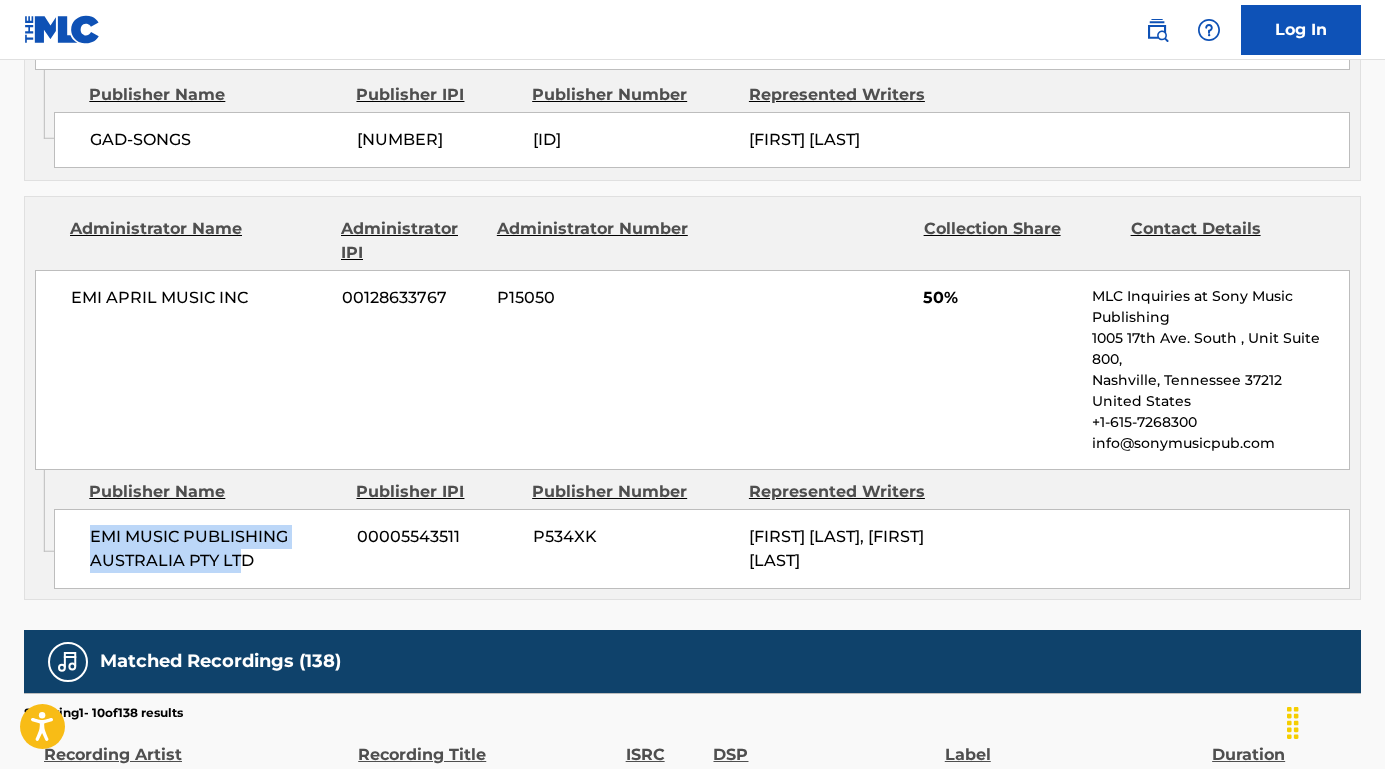 drag, startPoint x: 85, startPoint y: 532, endPoint x: 235, endPoint y: 541, distance: 150.26976 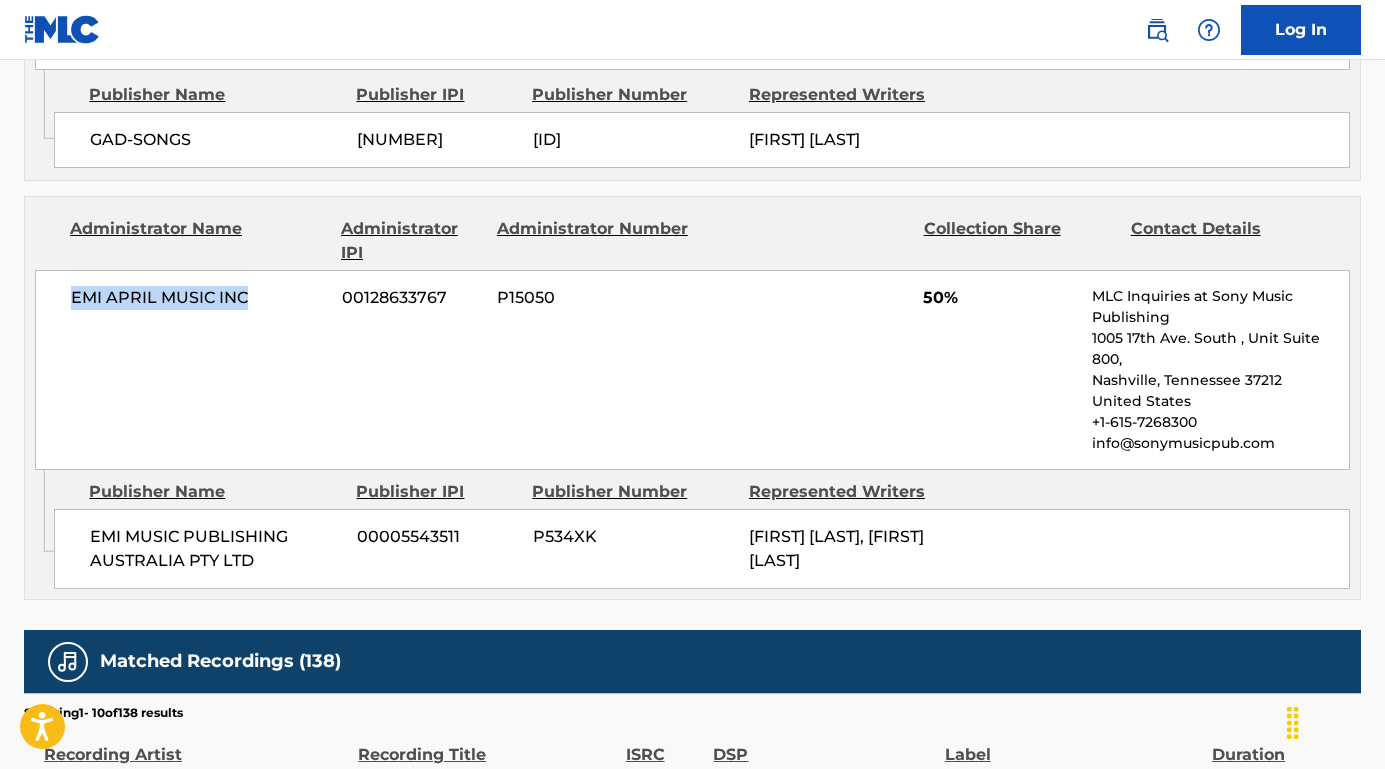 drag, startPoint x: 73, startPoint y: 296, endPoint x: 308, endPoint y: 304, distance: 235.13612 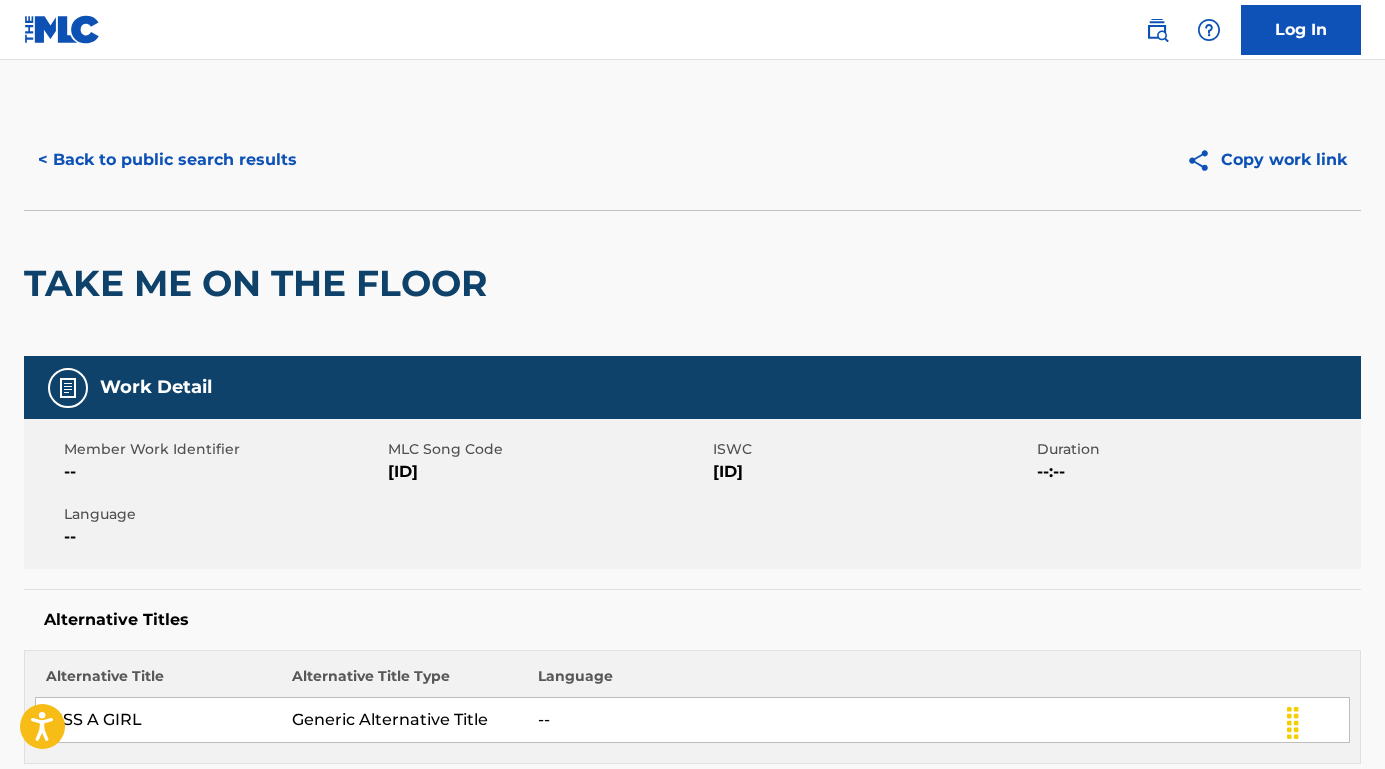 click on "< Back to public search results" at bounding box center (167, 160) 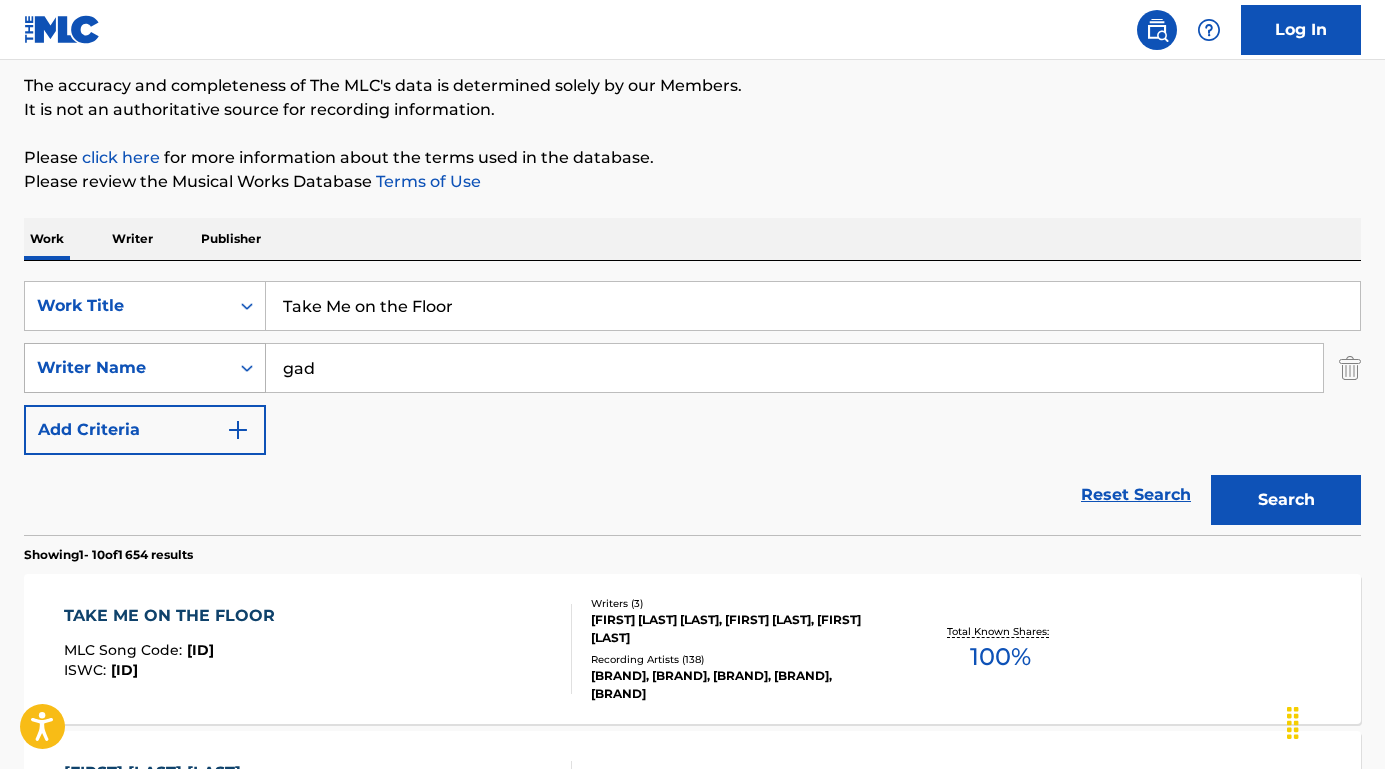 drag, startPoint x: 362, startPoint y: 363, endPoint x: 244, endPoint y: 362, distance: 118.004234 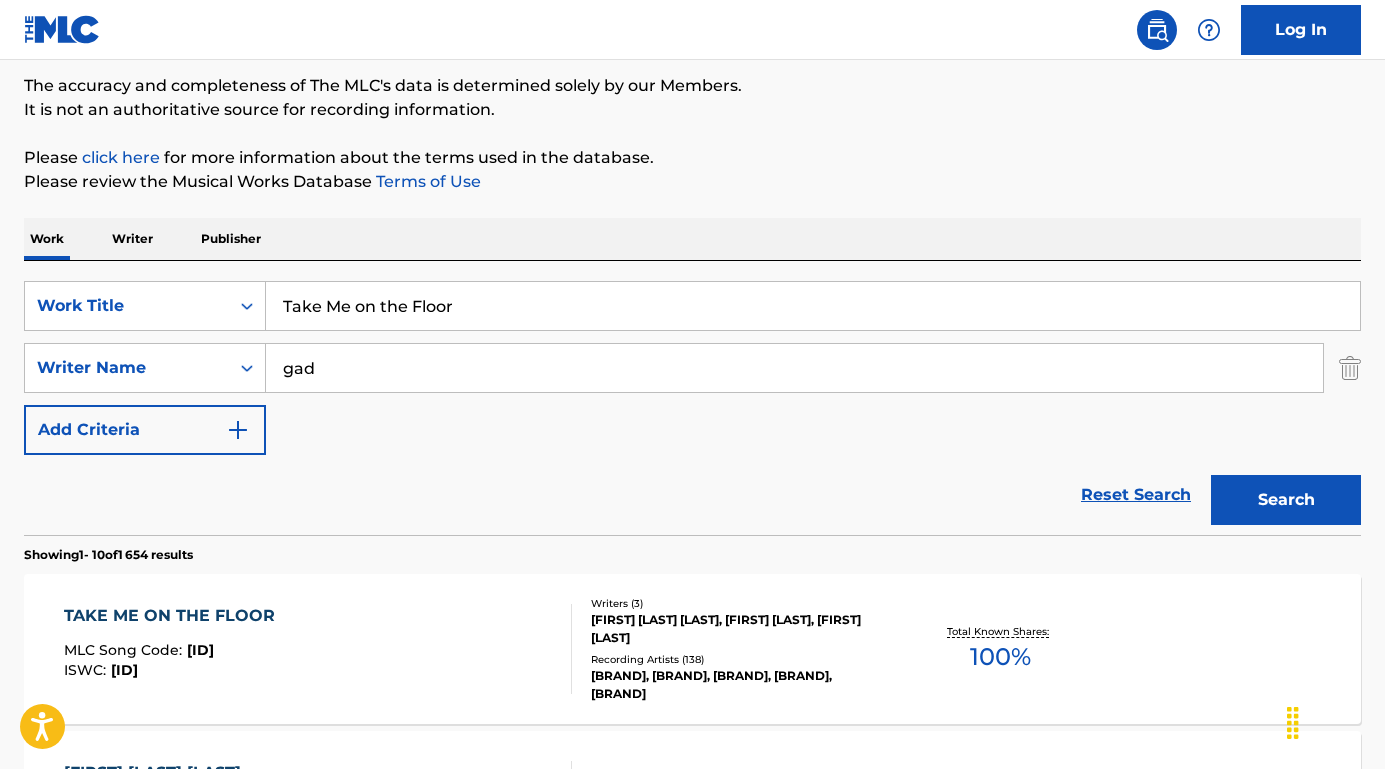 paste on "[FIRST] [LAST] [LAST]" 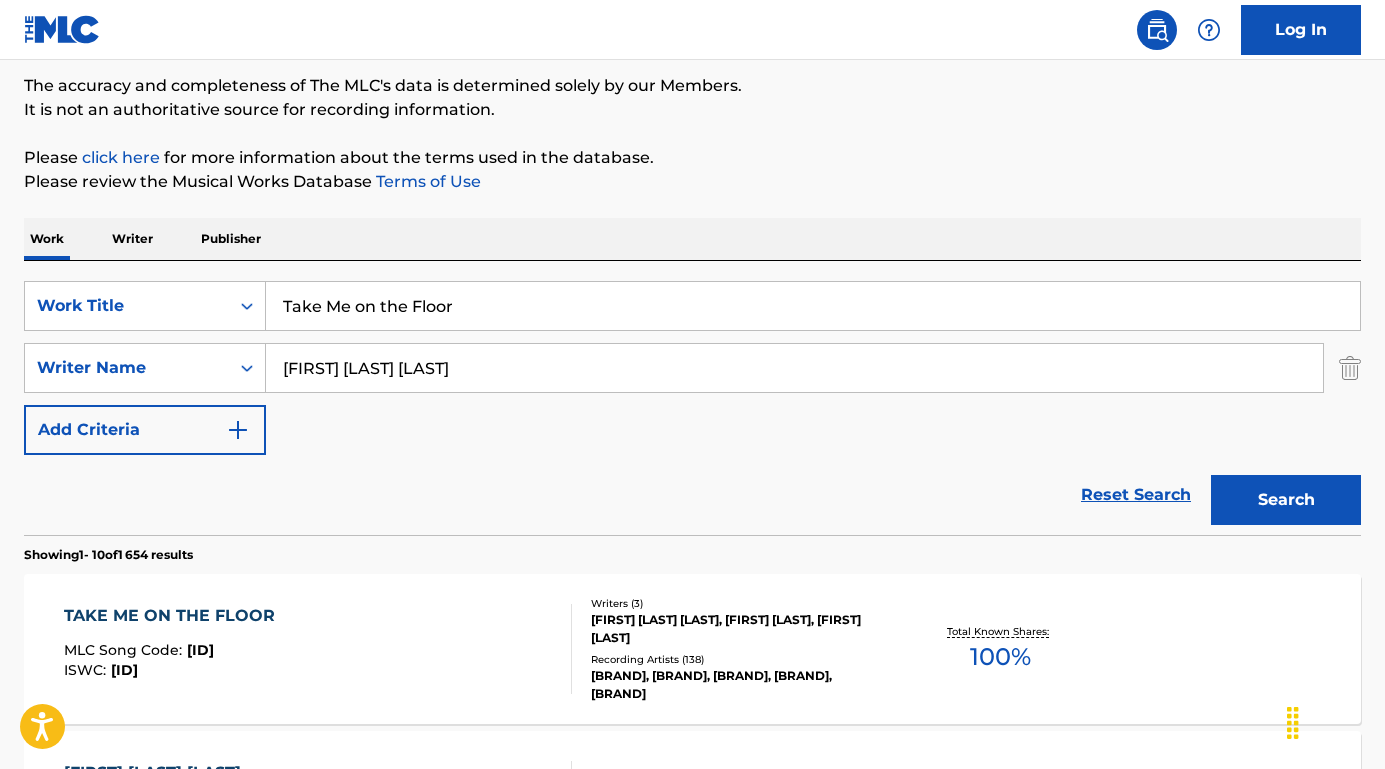 type on "[FIRST] [LAST] [LAST]" 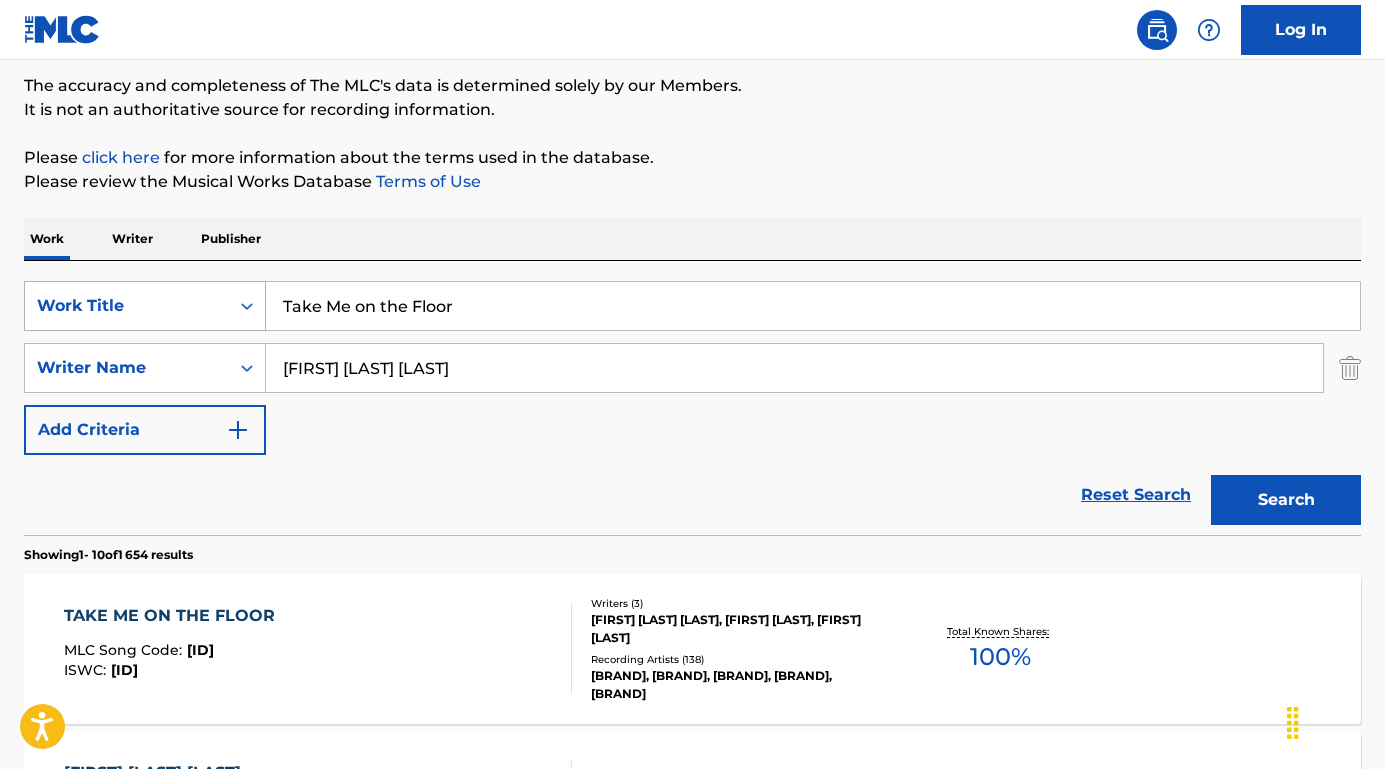 drag, startPoint x: 495, startPoint y: 319, endPoint x: 214, endPoint y: 310, distance: 281.1441 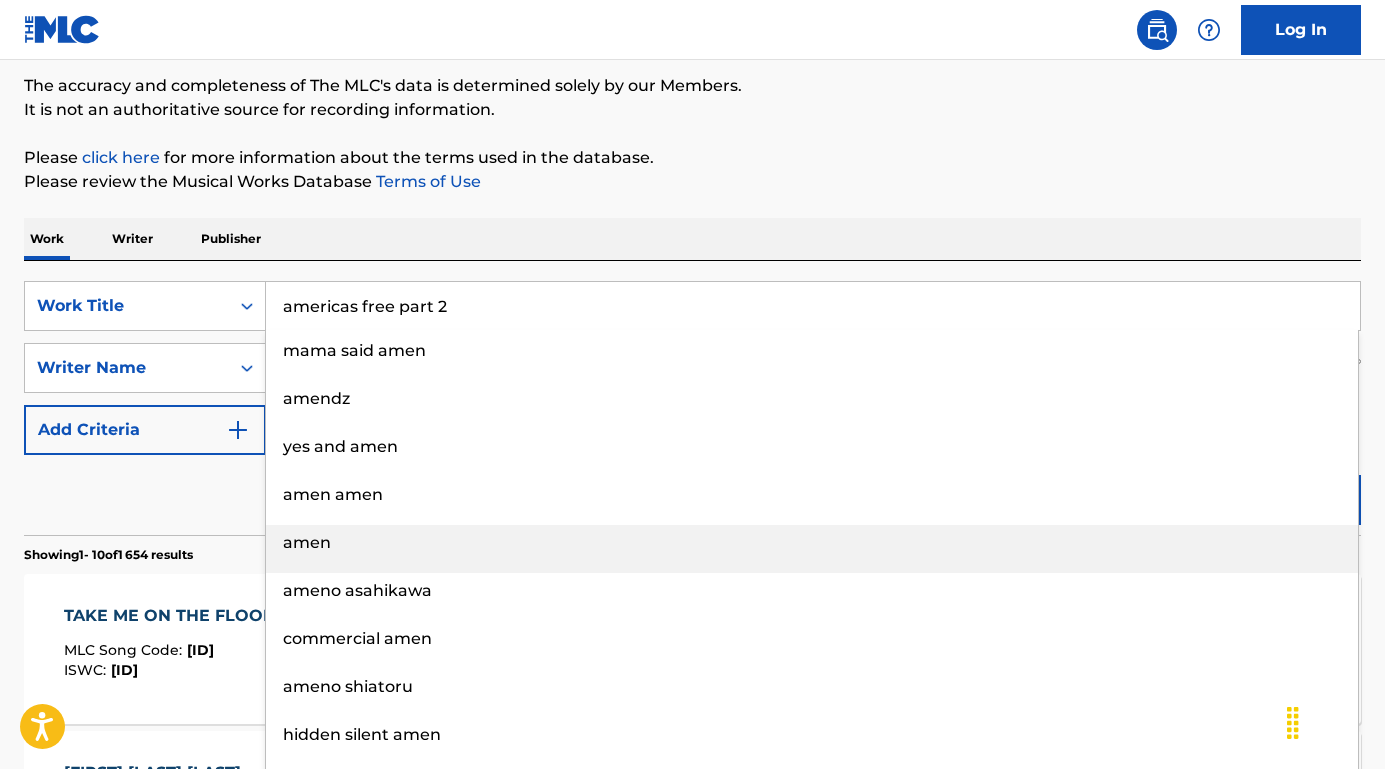 click on "amen" at bounding box center [307, 542] 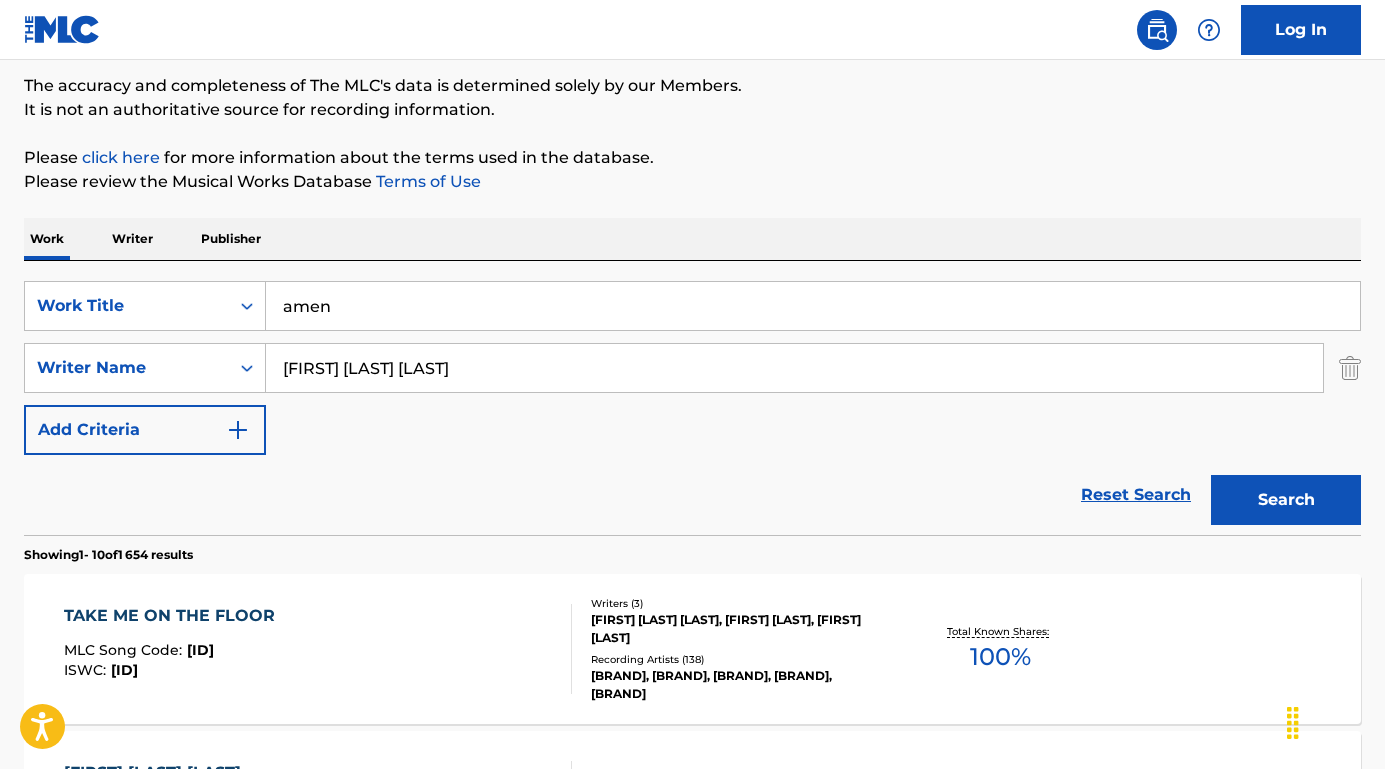click on "Search" at bounding box center (1286, 500) 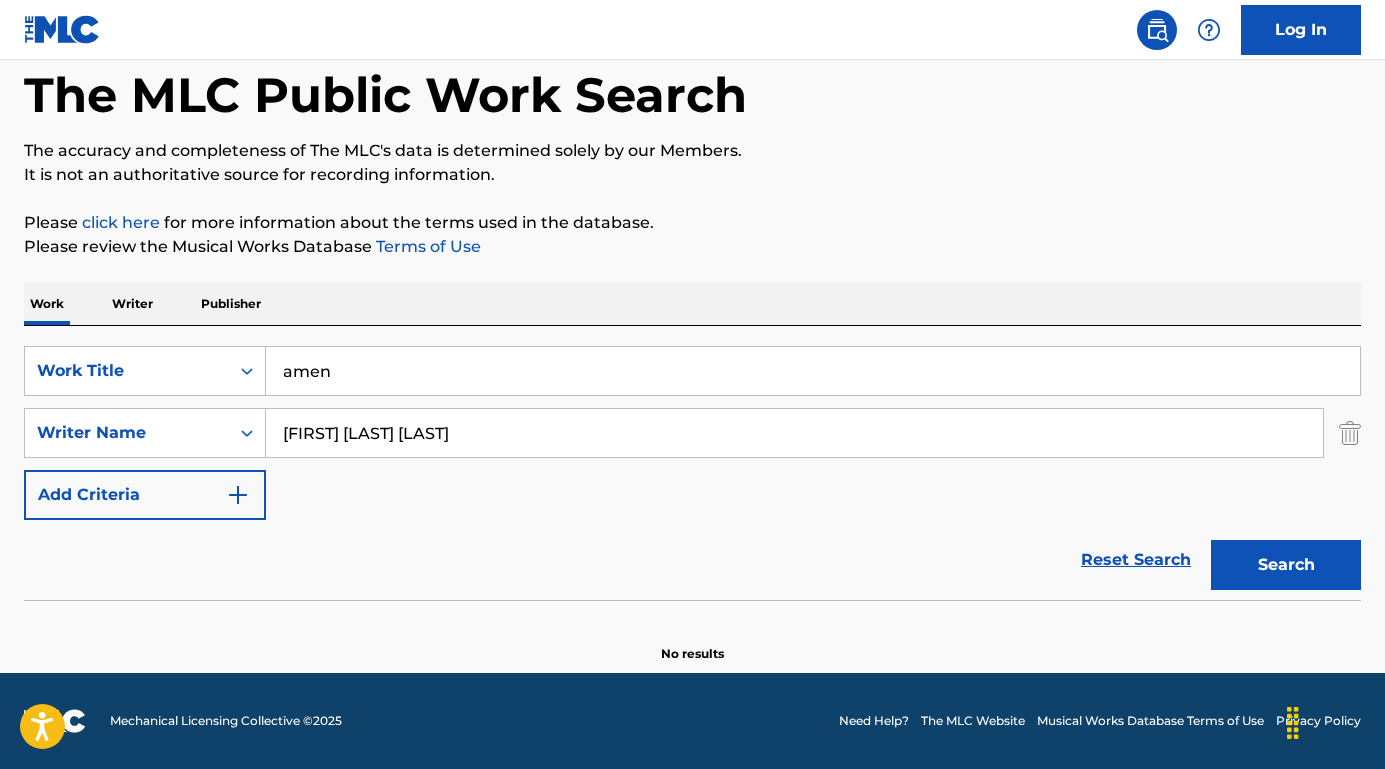 scroll, scrollTop: 99, scrollLeft: 0, axis: vertical 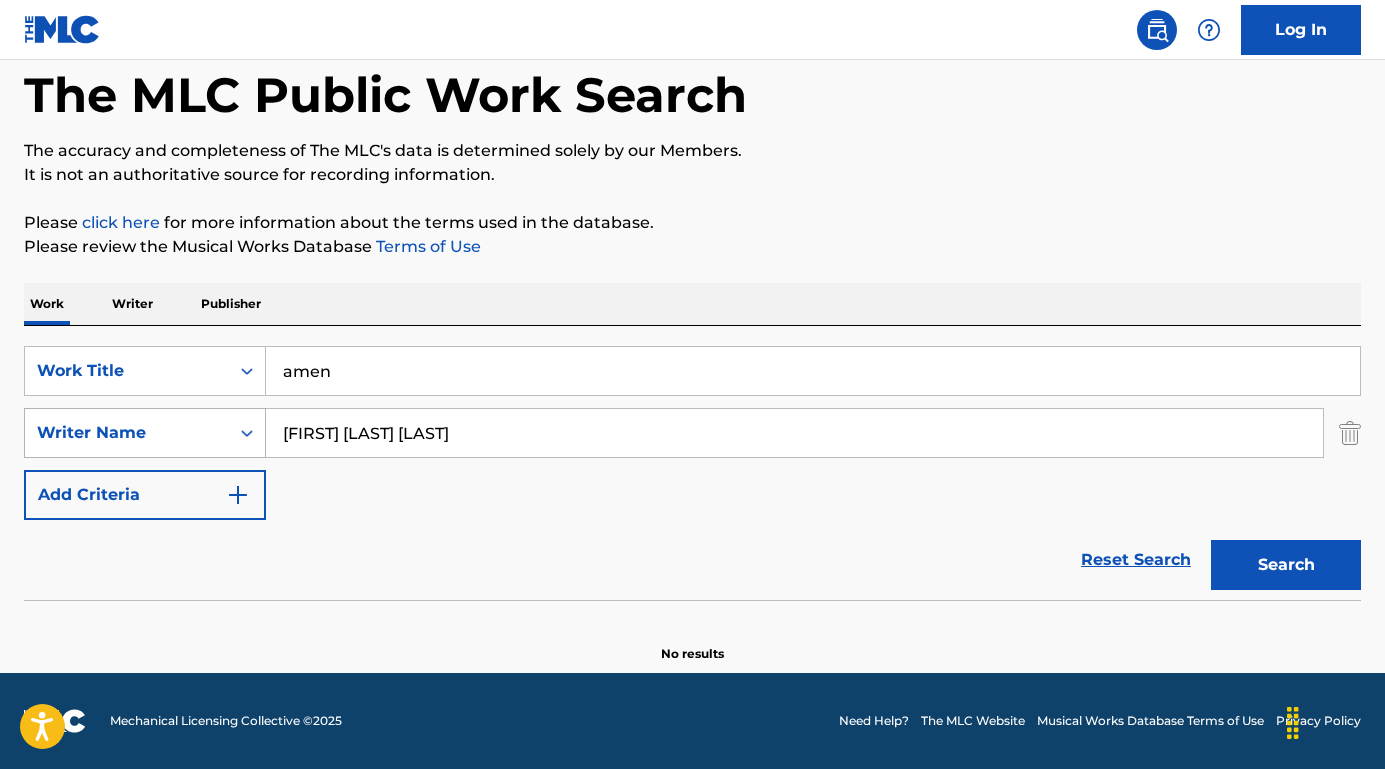 drag, startPoint x: 374, startPoint y: 437, endPoint x: 257, endPoint y: 433, distance: 117.06836 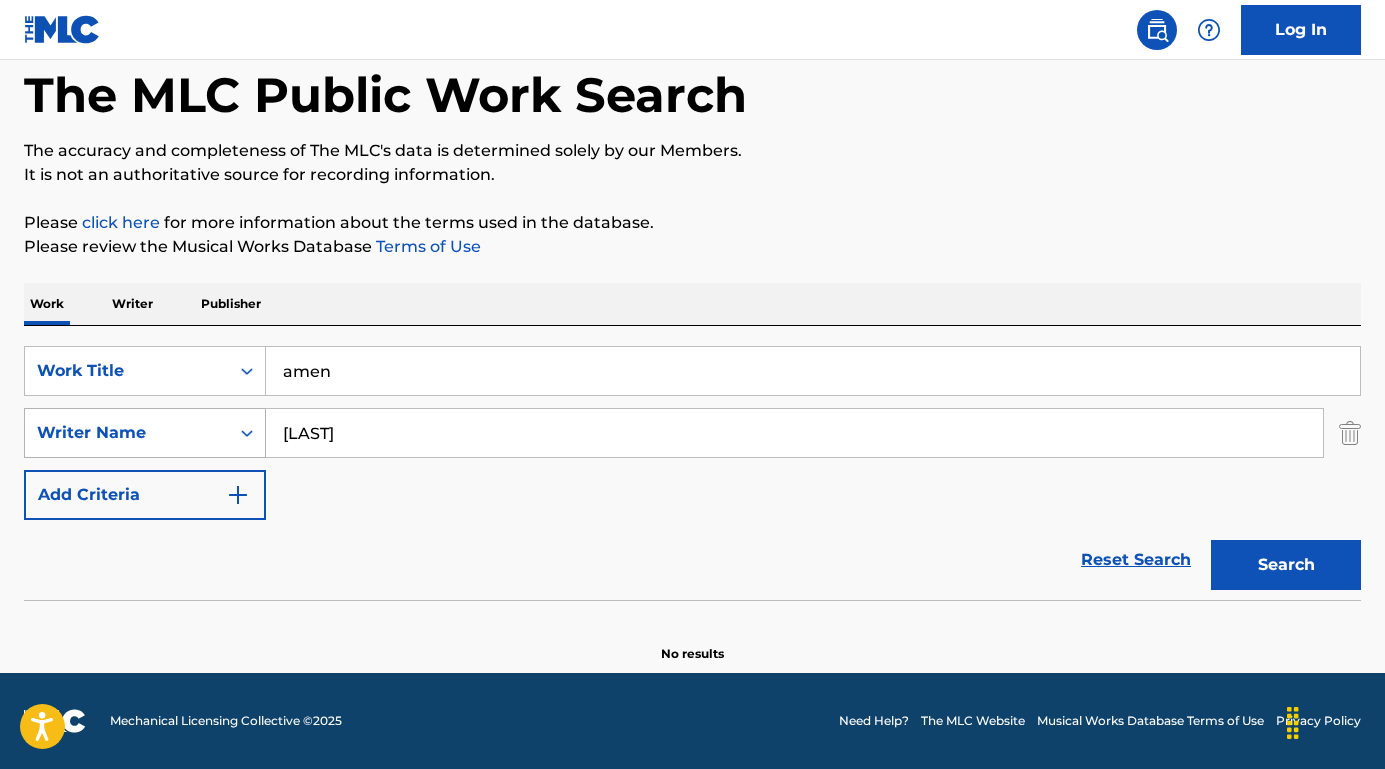 type on "[LAST]" 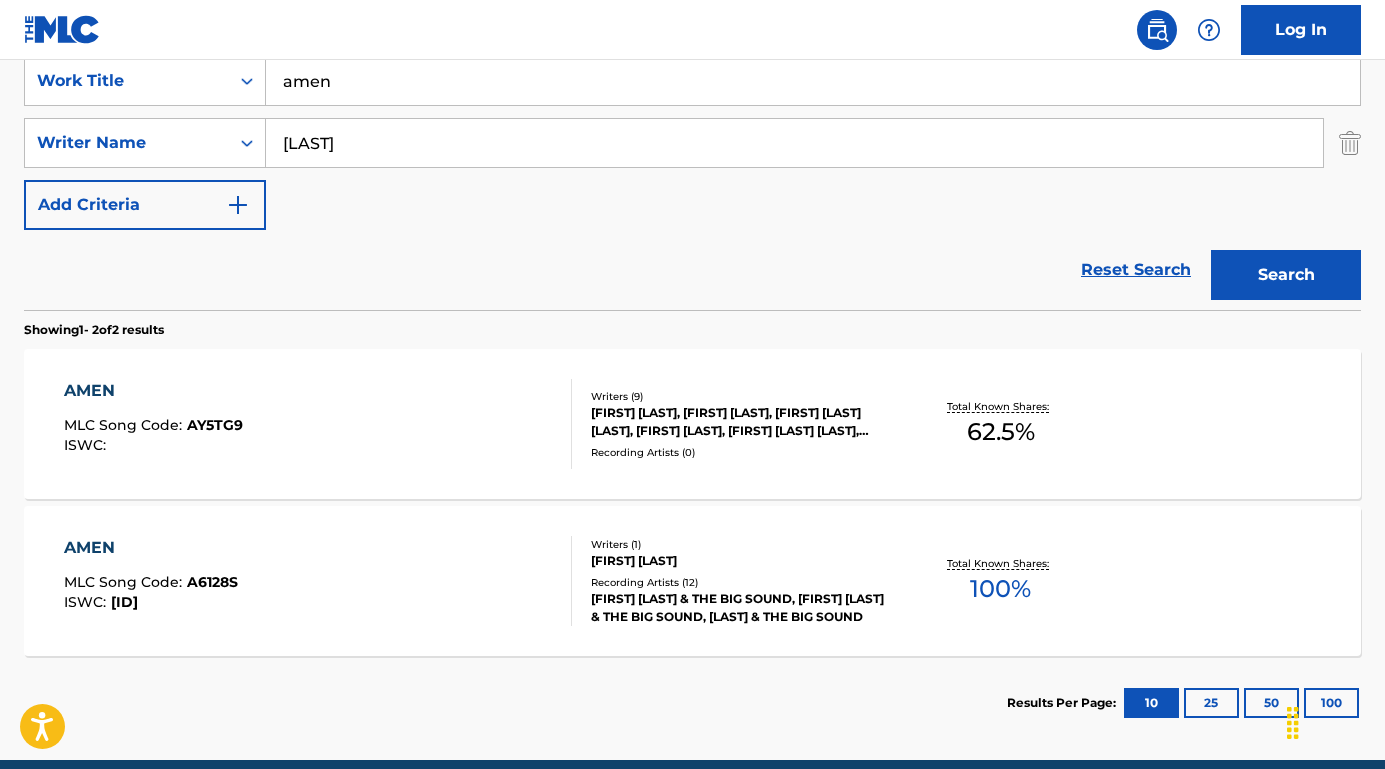 scroll, scrollTop: 414, scrollLeft: 0, axis: vertical 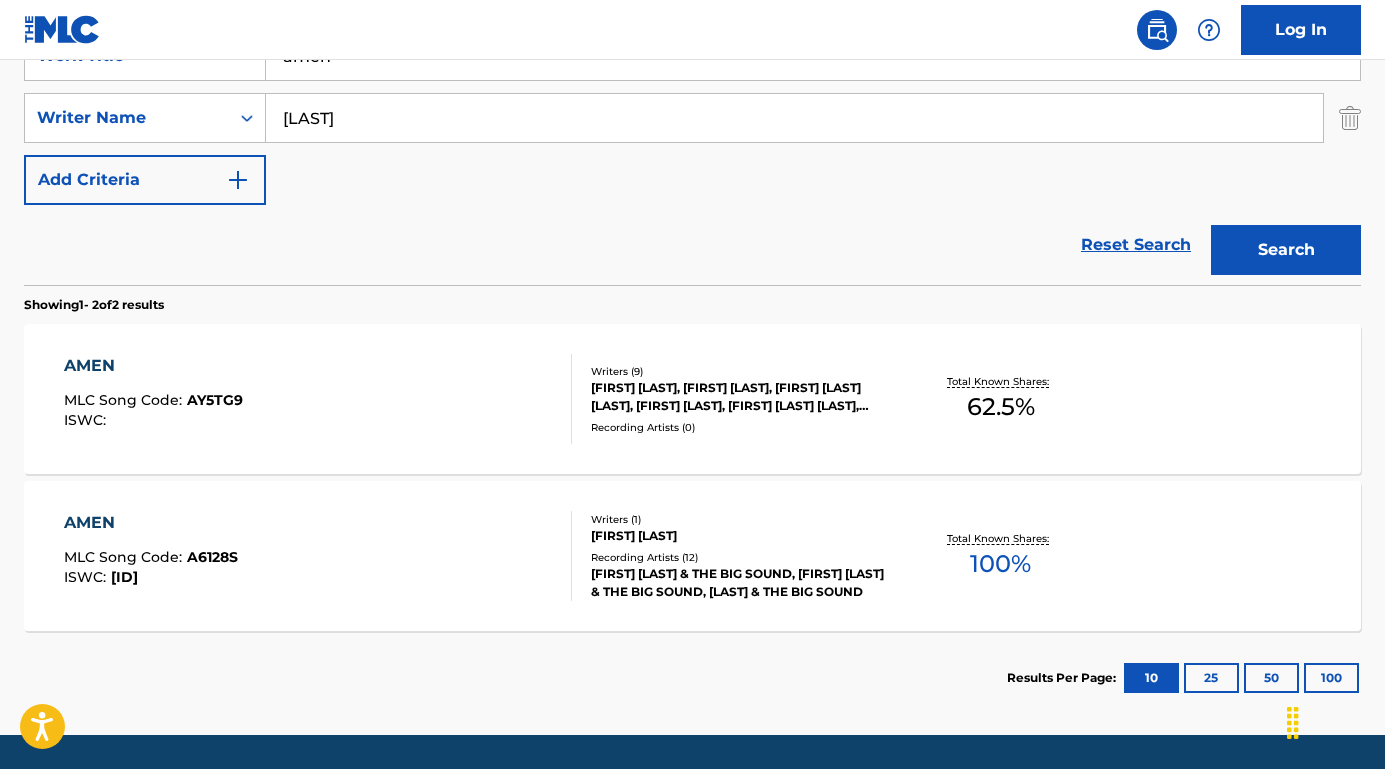 click on "AMEN" at bounding box center (153, 366) 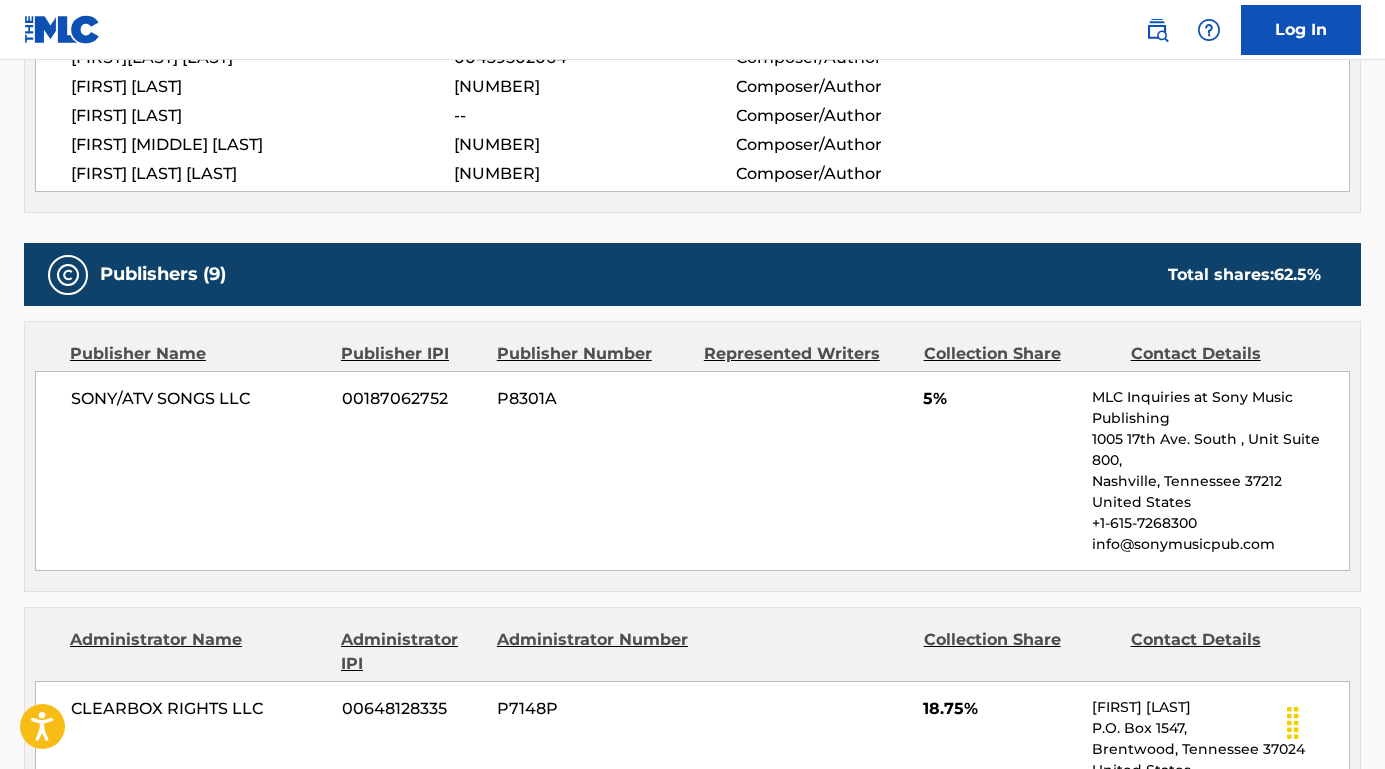 scroll, scrollTop: 924, scrollLeft: 0, axis: vertical 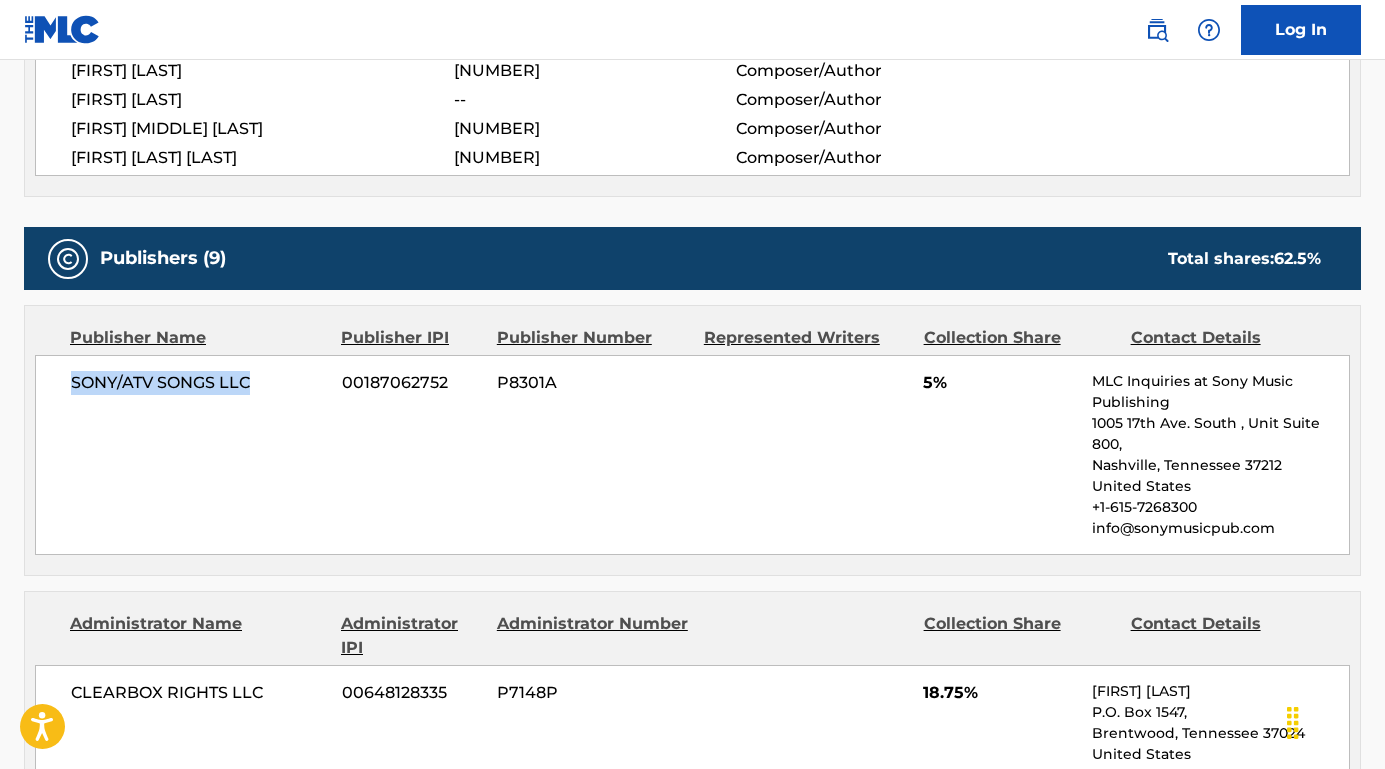 drag, startPoint x: 65, startPoint y: 377, endPoint x: 267, endPoint y: 378, distance: 202.00247 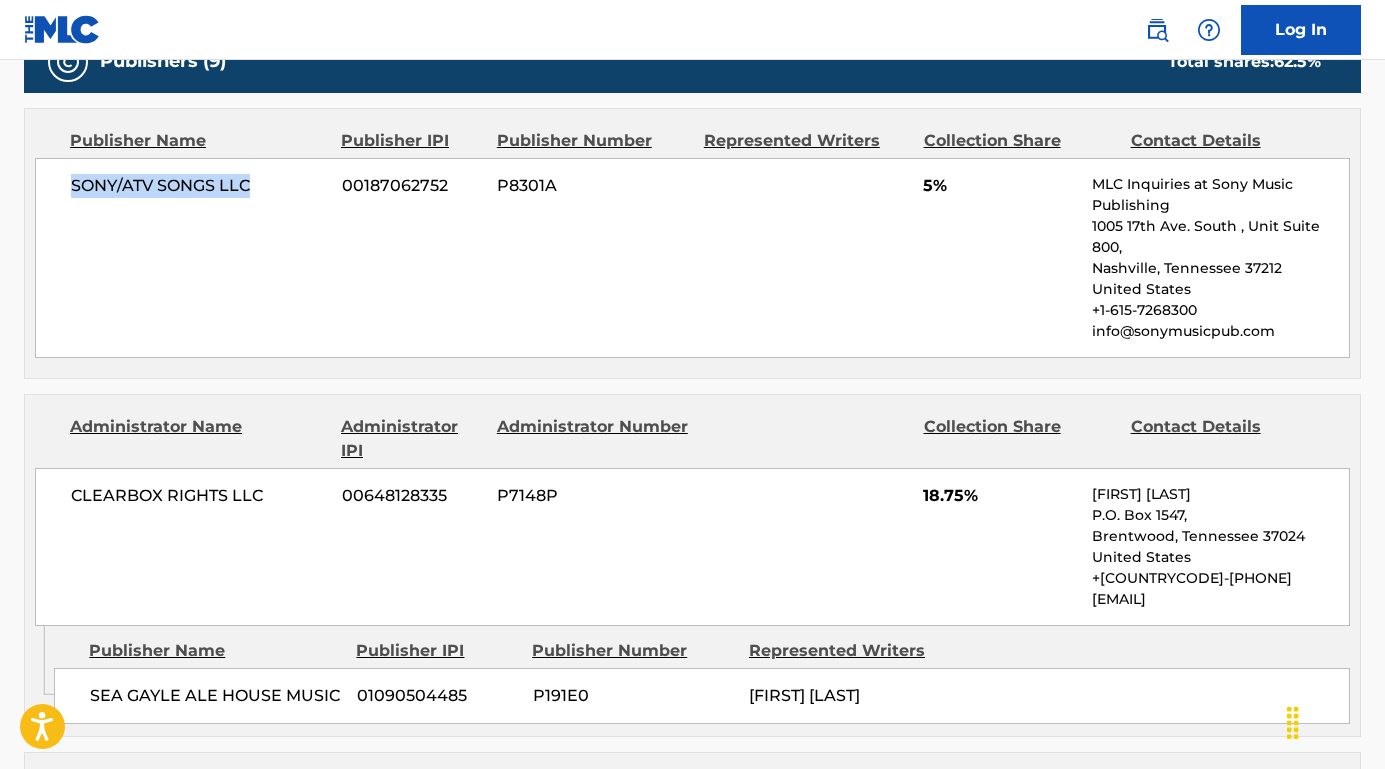 scroll, scrollTop: 1161, scrollLeft: 0, axis: vertical 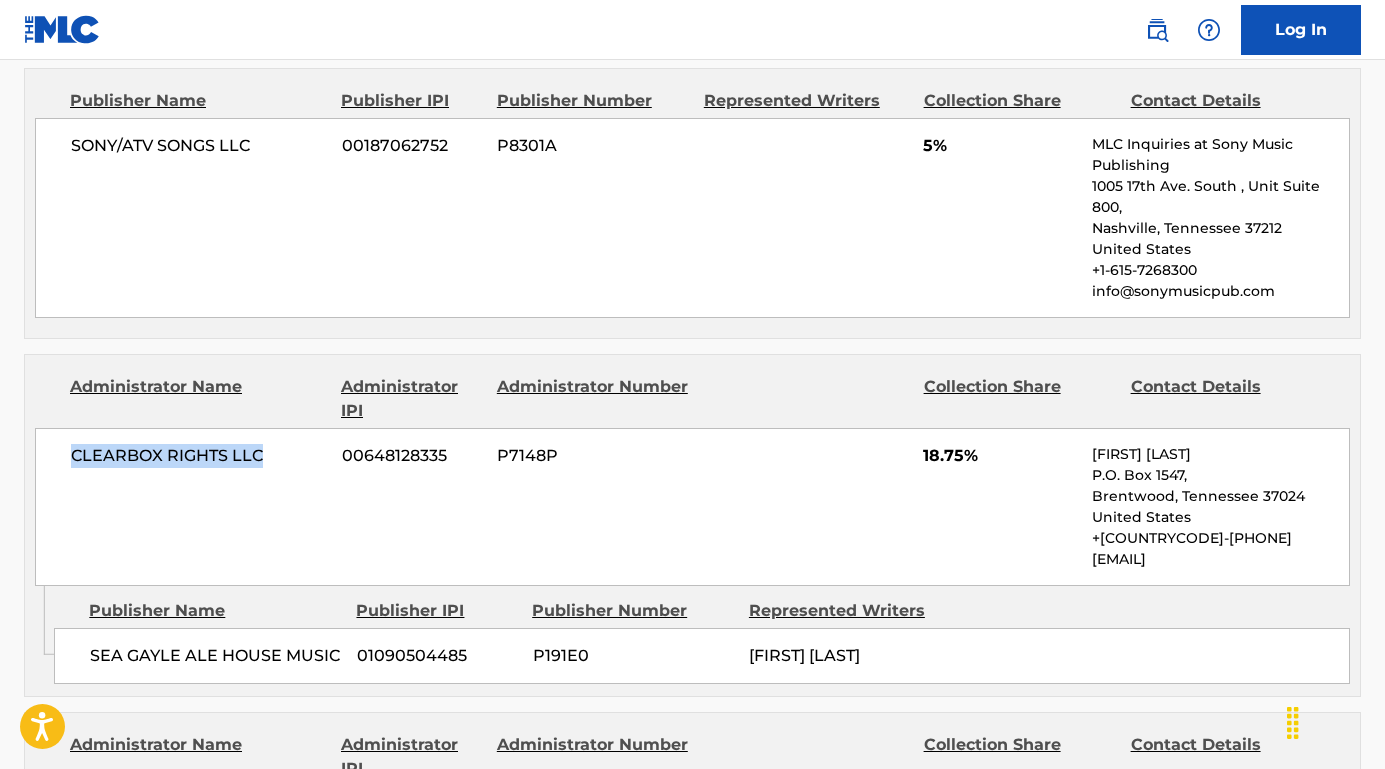 drag, startPoint x: 67, startPoint y: 453, endPoint x: 331, endPoint y: 454, distance: 264.0019 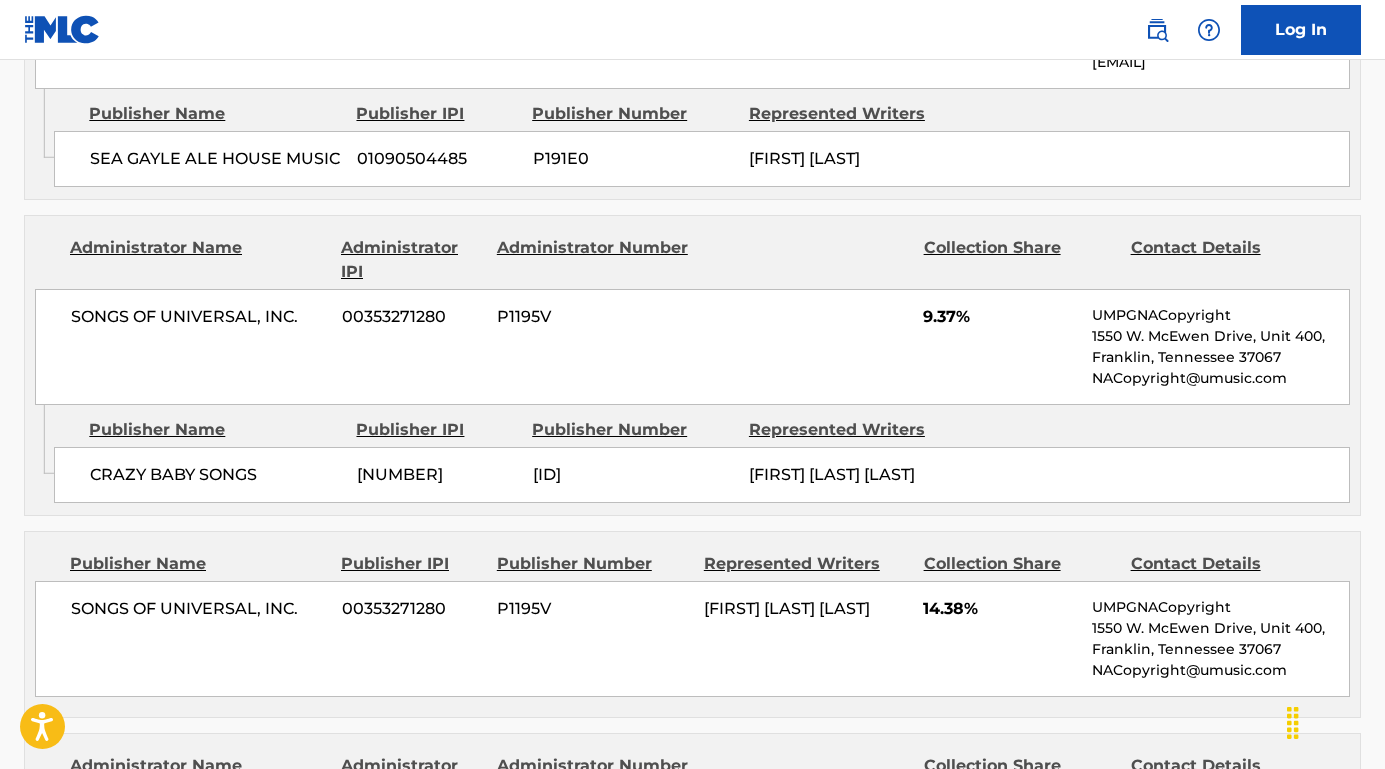 scroll, scrollTop: 1688, scrollLeft: 0, axis: vertical 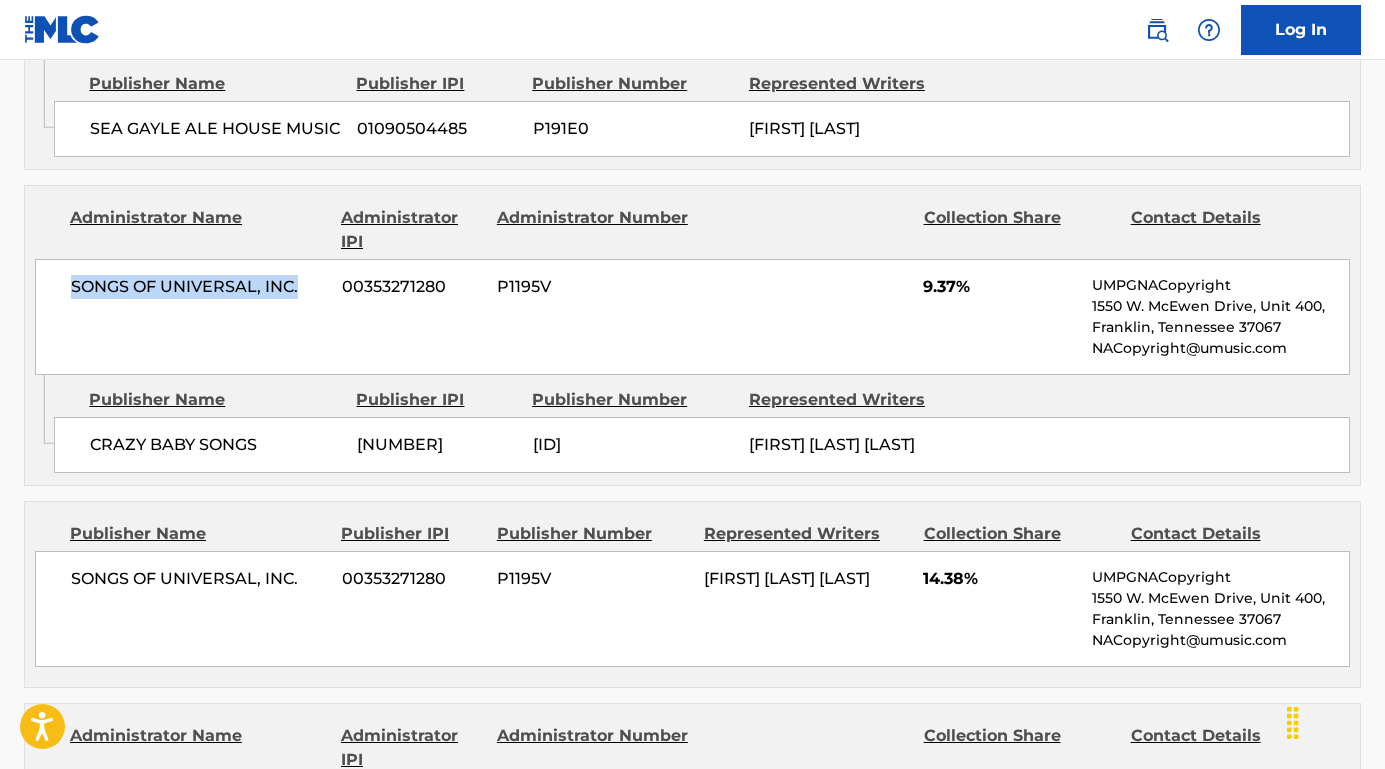drag, startPoint x: 66, startPoint y: 280, endPoint x: 297, endPoint y: 281, distance: 231.00217 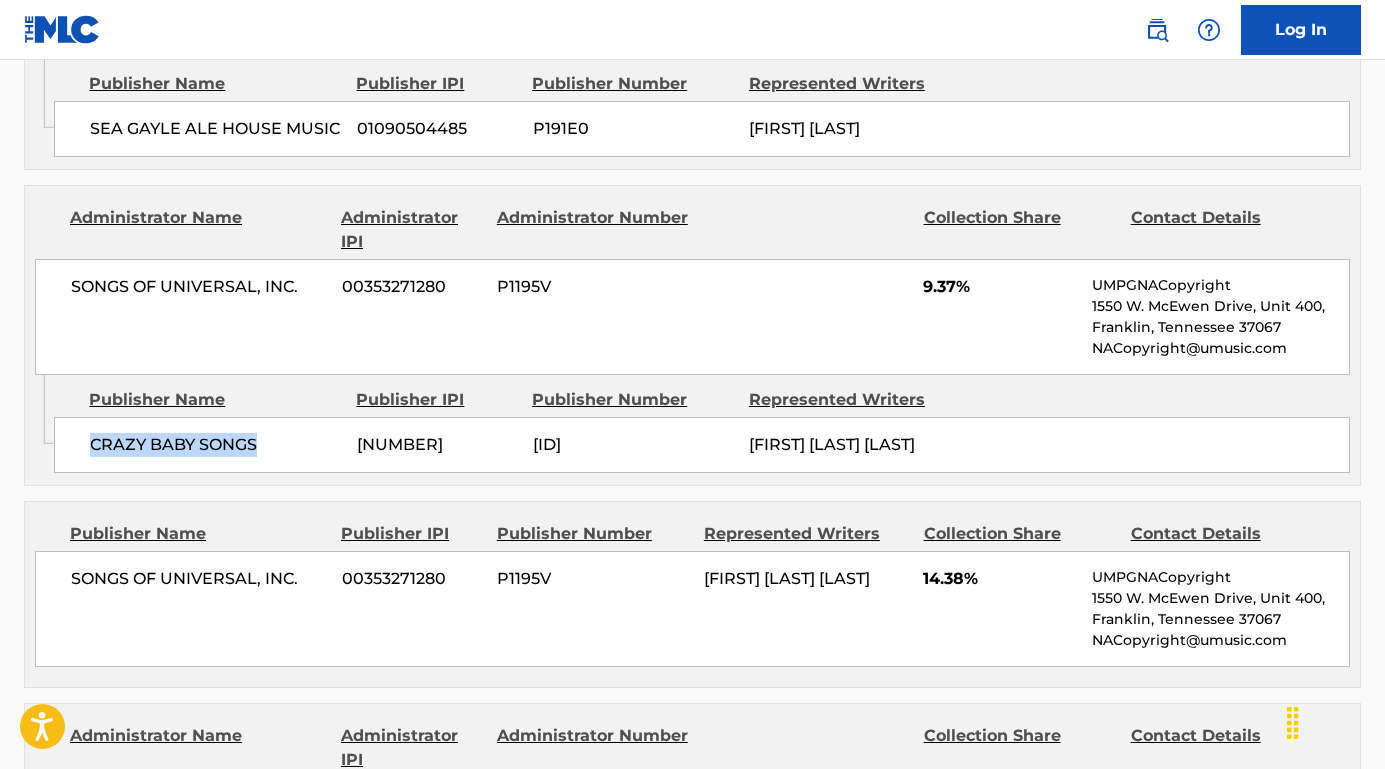 drag, startPoint x: 86, startPoint y: 437, endPoint x: 303, endPoint y: 436, distance: 217.0023 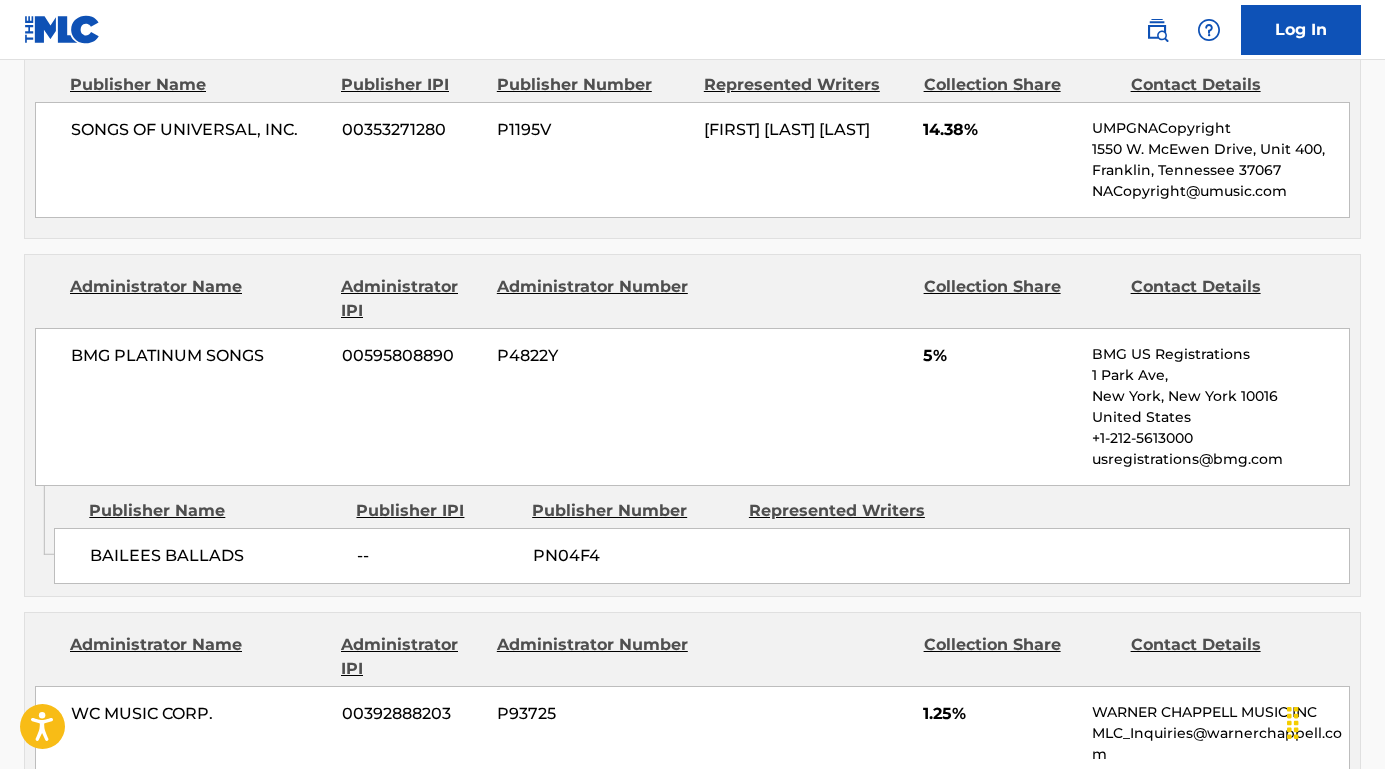 scroll, scrollTop: 2259, scrollLeft: 0, axis: vertical 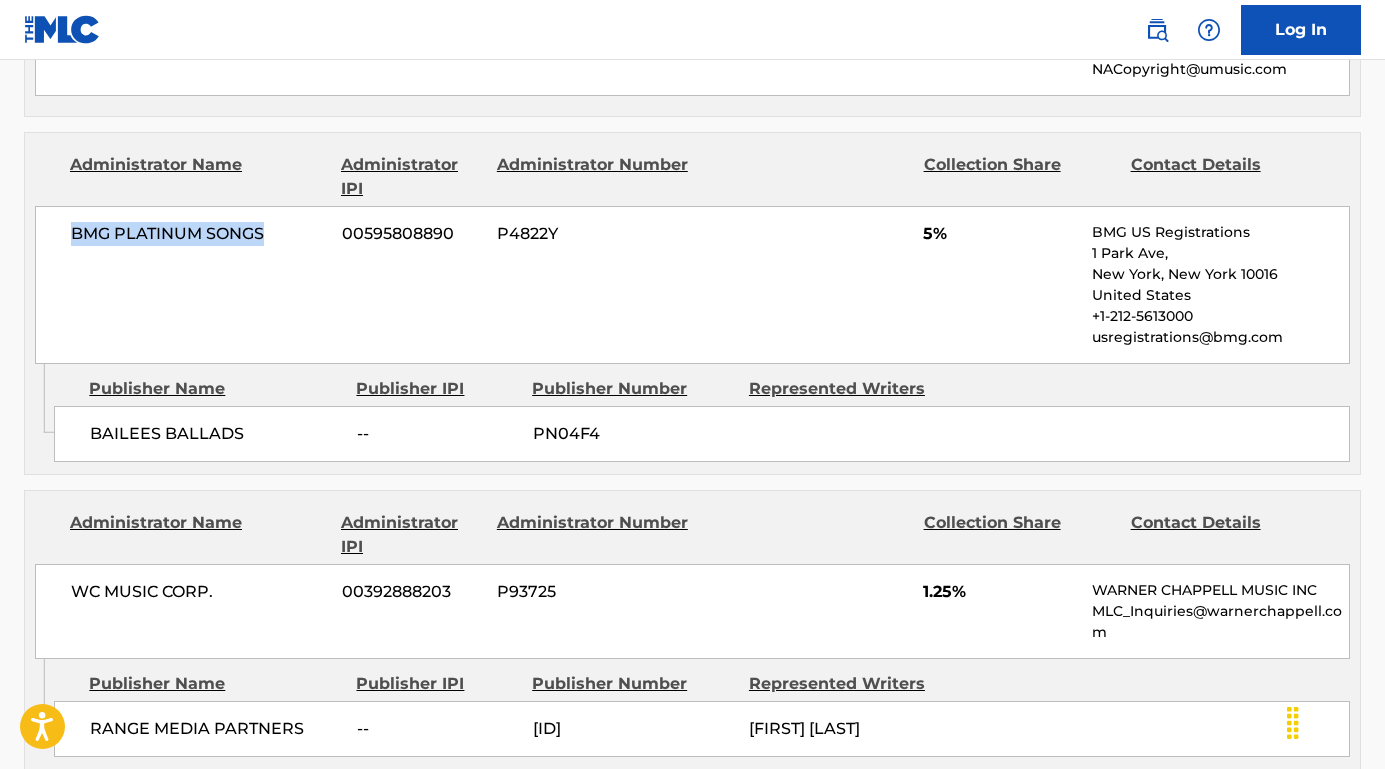 drag, startPoint x: 67, startPoint y: 229, endPoint x: 282, endPoint y: 231, distance: 215.00931 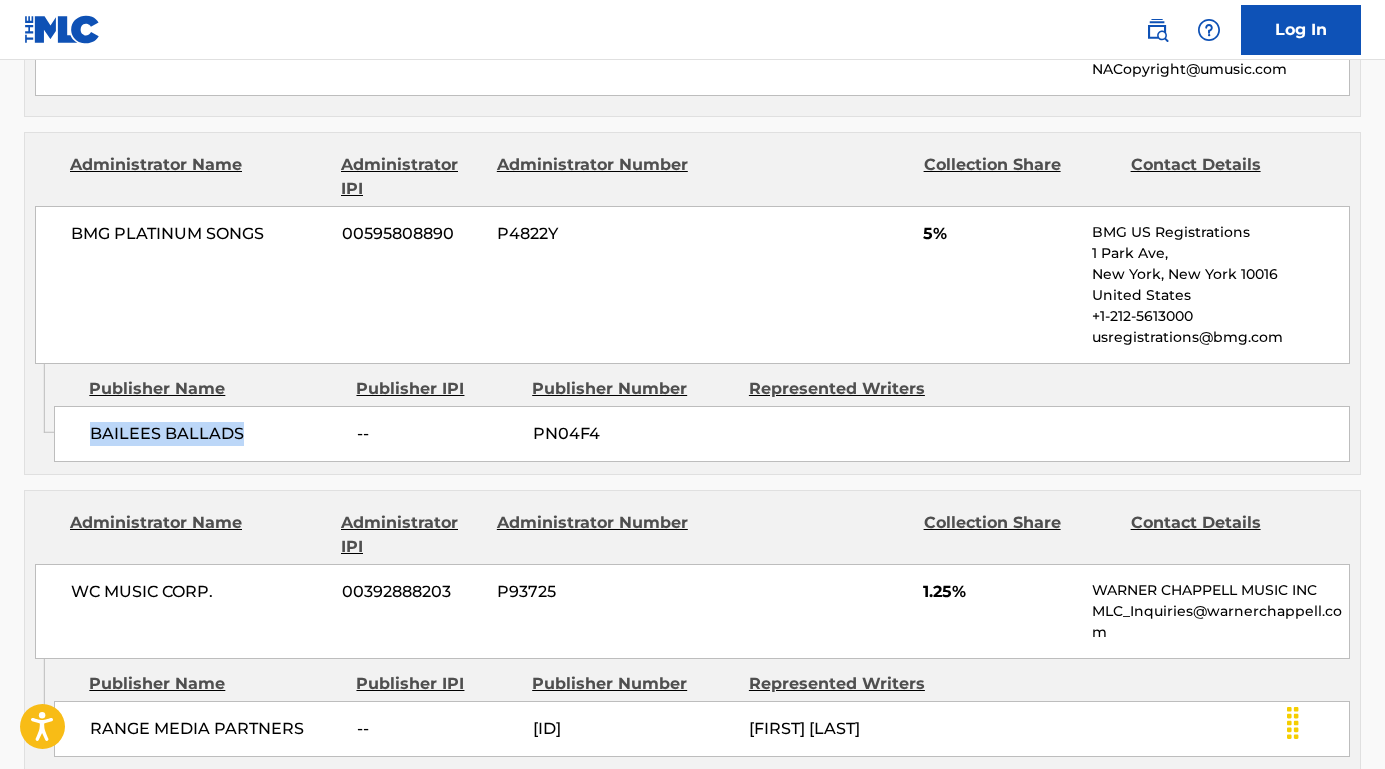 drag, startPoint x: 88, startPoint y: 424, endPoint x: 286, endPoint y: 425, distance: 198.00252 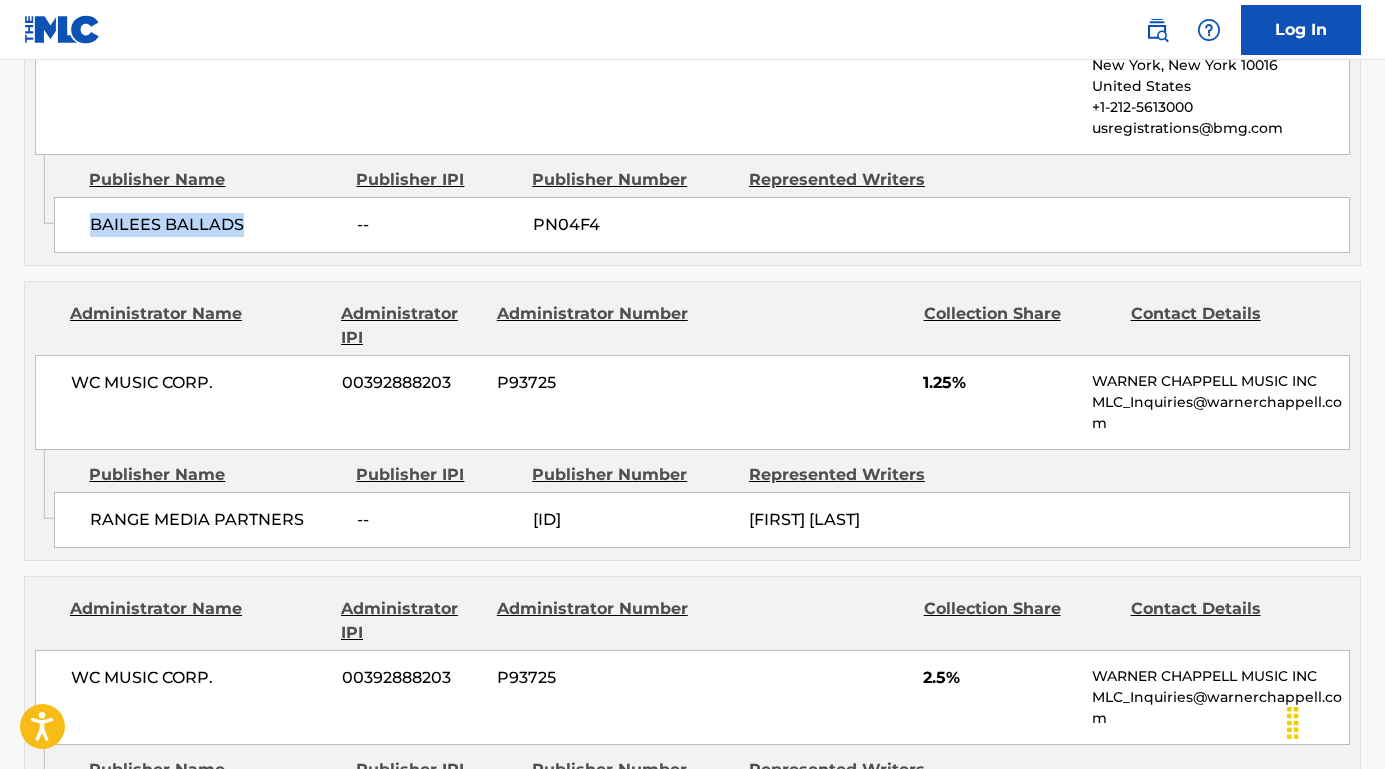 scroll, scrollTop: 2498, scrollLeft: 0, axis: vertical 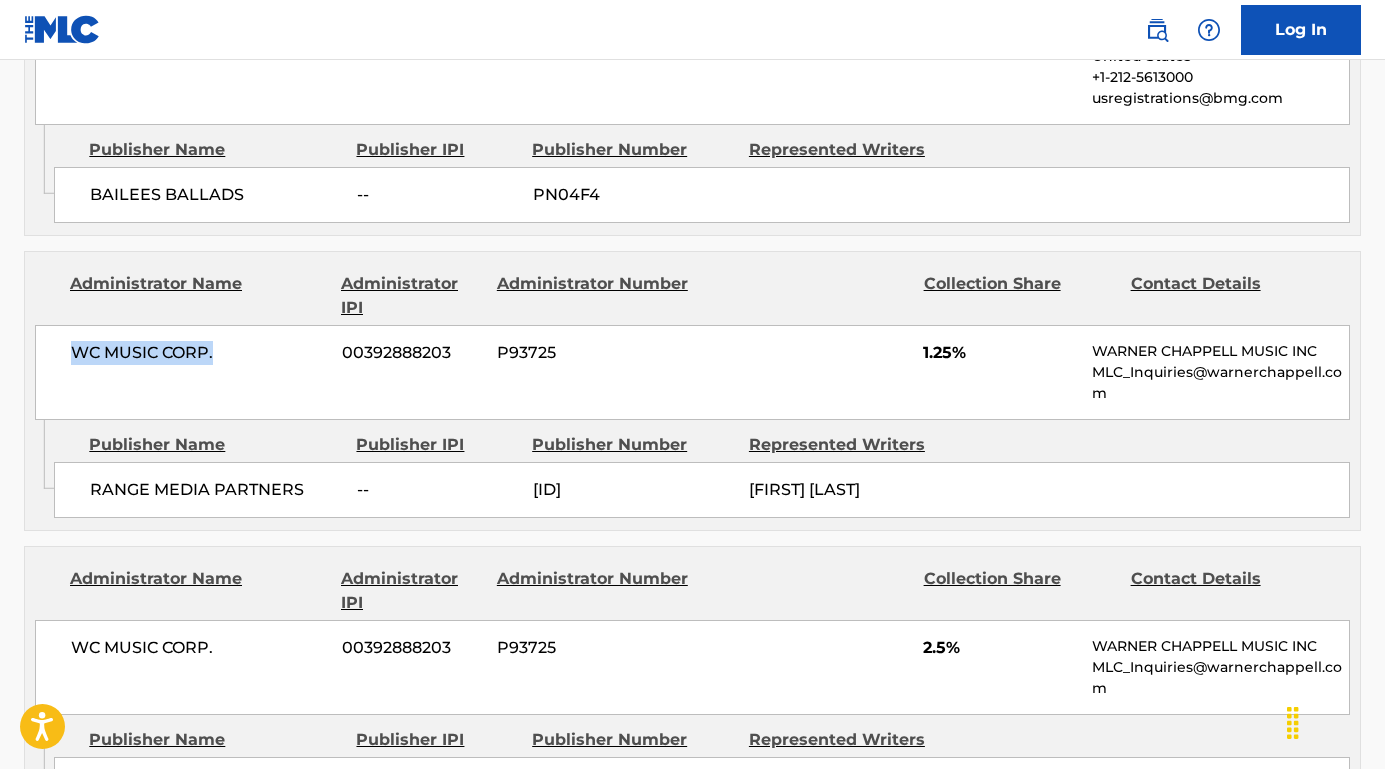 drag, startPoint x: 71, startPoint y: 342, endPoint x: 307, endPoint y: 343, distance: 236.00212 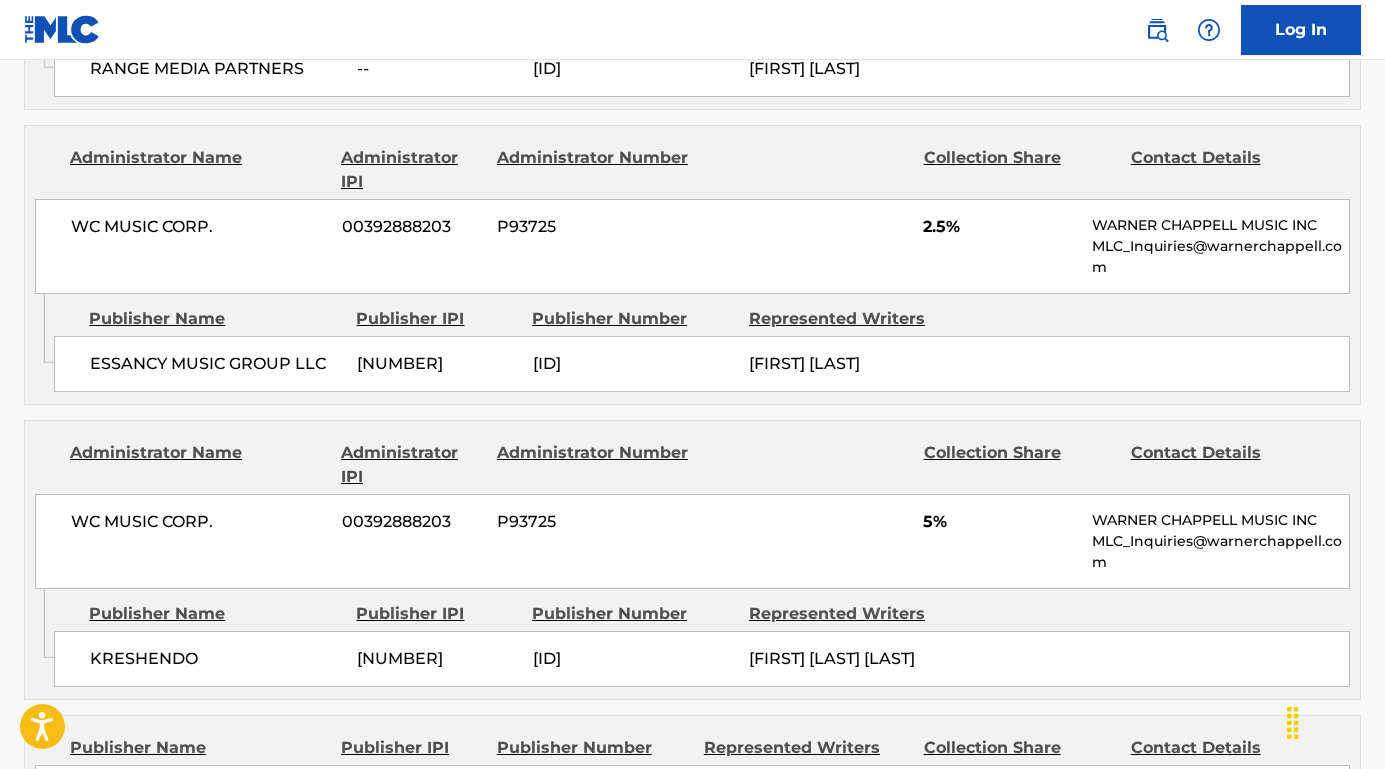 scroll, scrollTop: 2923, scrollLeft: 0, axis: vertical 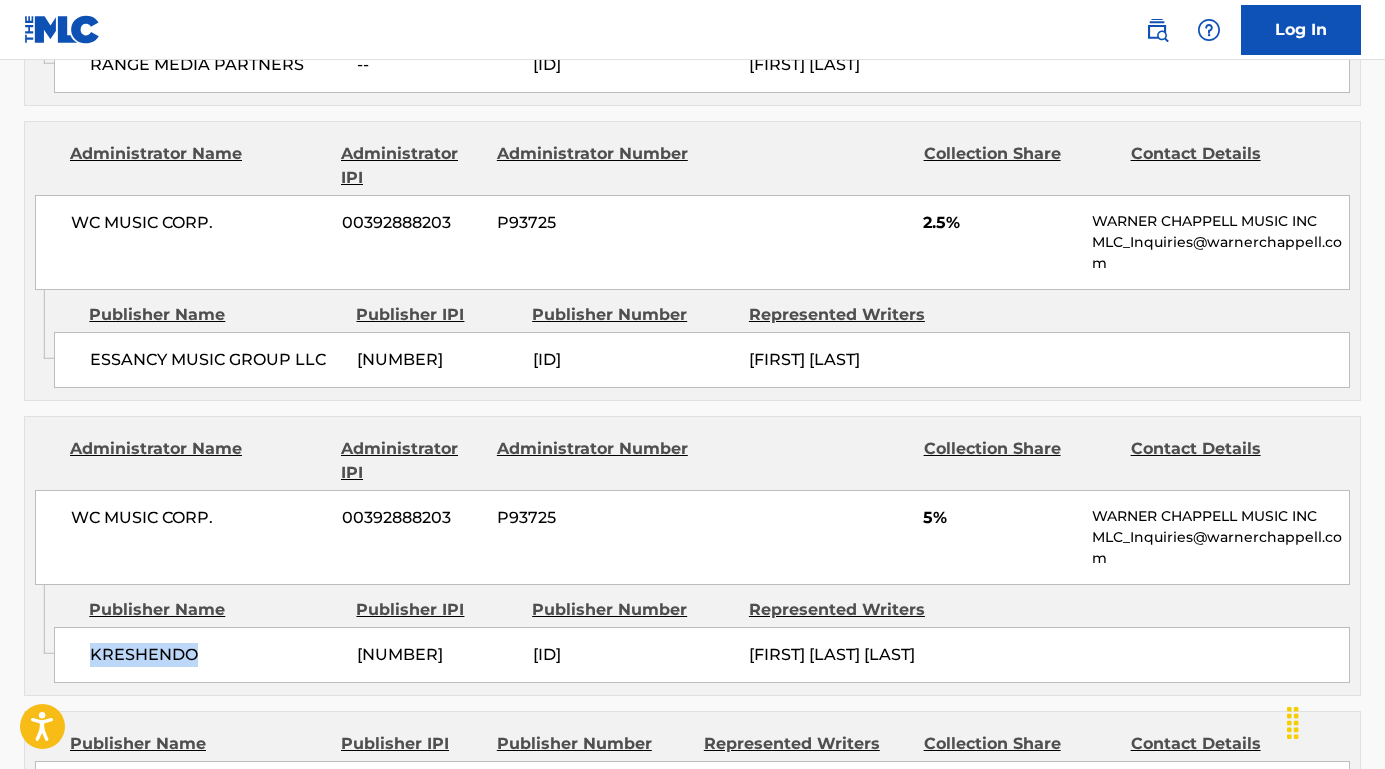 drag, startPoint x: 84, startPoint y: 635, endPoint x: 246, endPoint y: 632, distance: 162.02777 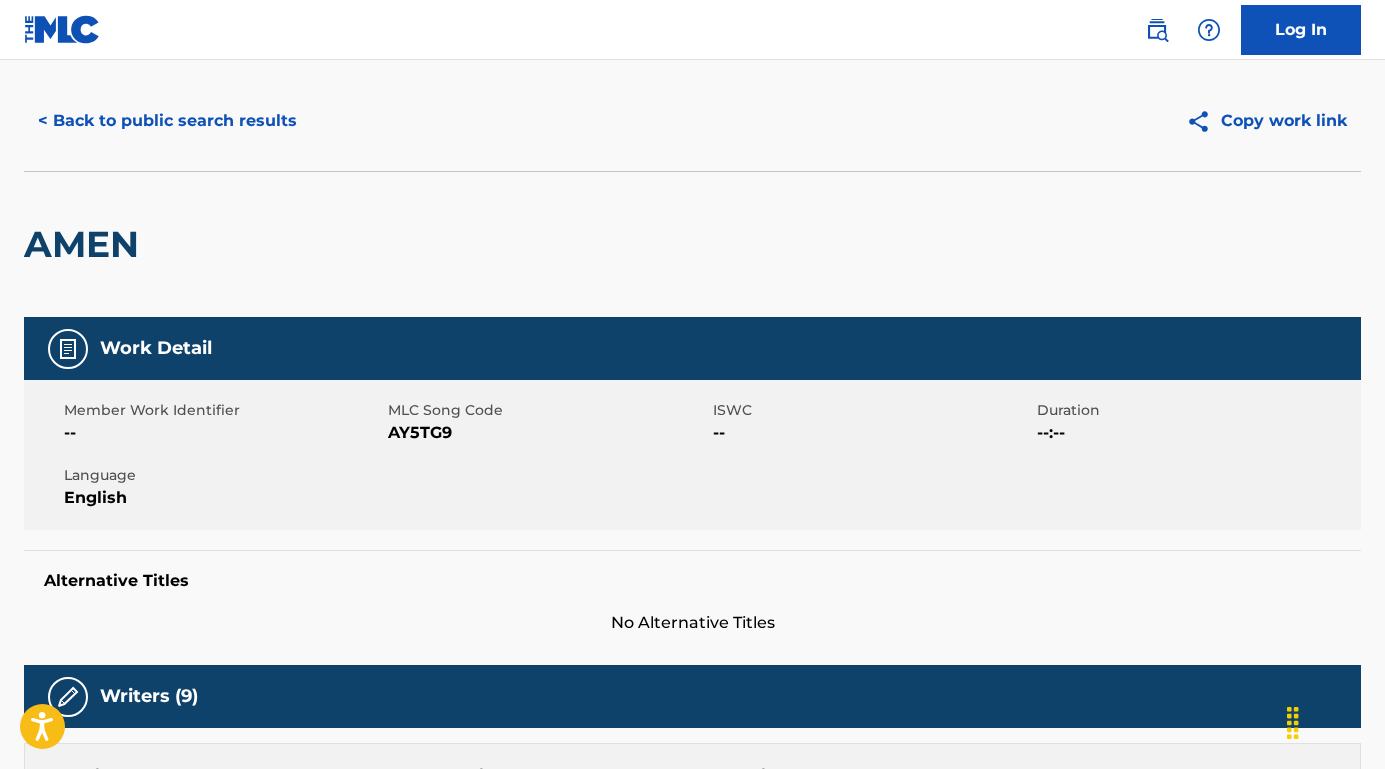 scroll, scrollTop: 8, scrollLeft: 0, axis: vertical 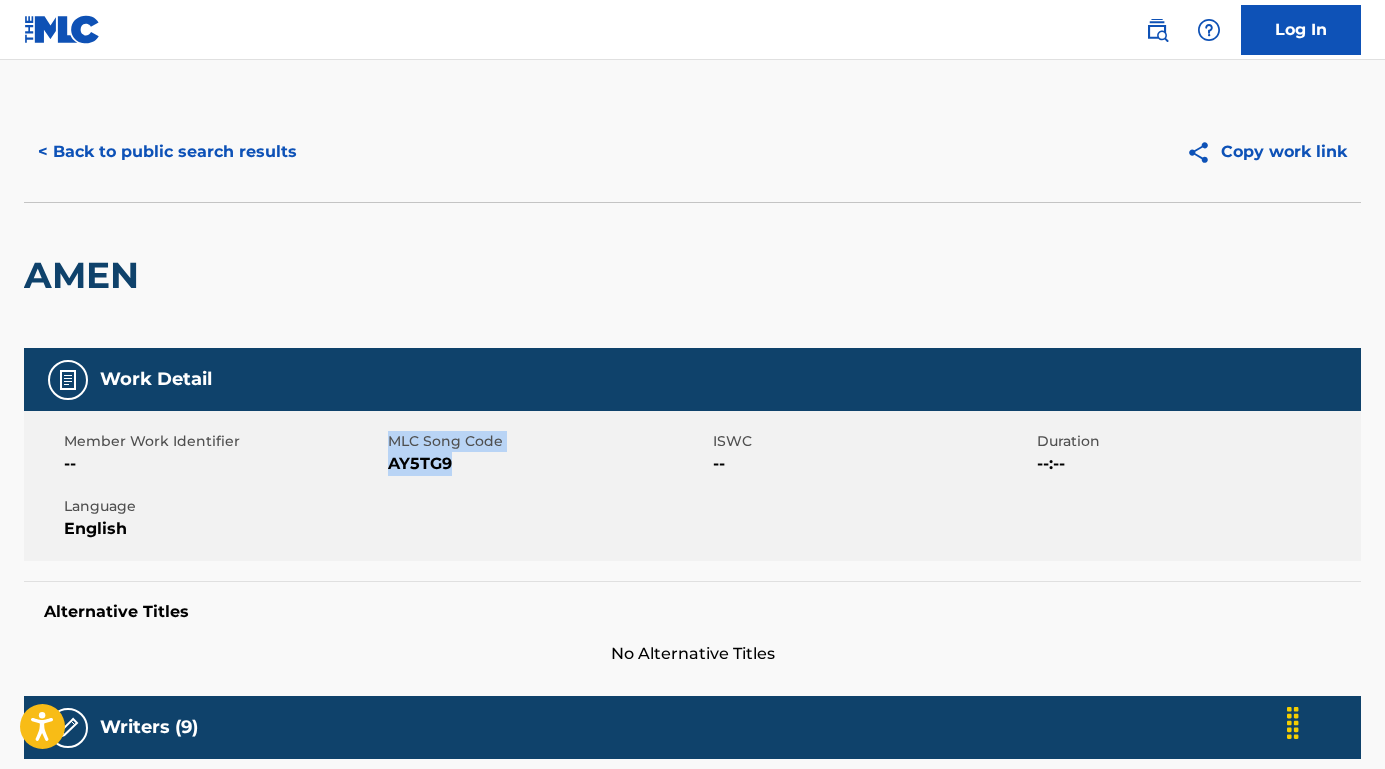 drag, startPoint x: 386, startPoint y: 463, endPoint x: 474, endPoint y: 463, distance: 88 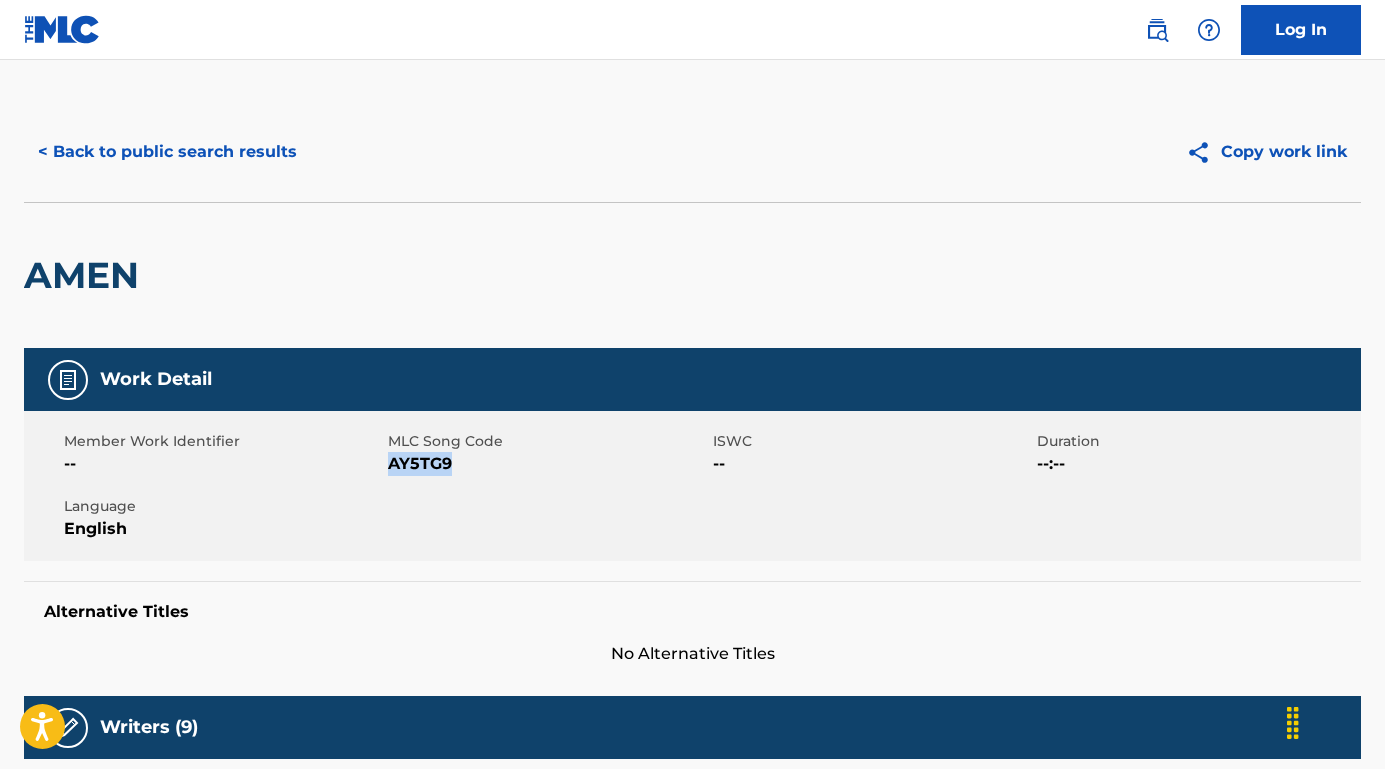 drag, startPoint x: 462, startPoint y: 466, endPoint x: 390, endPoint y: 467, distance: 72.00694 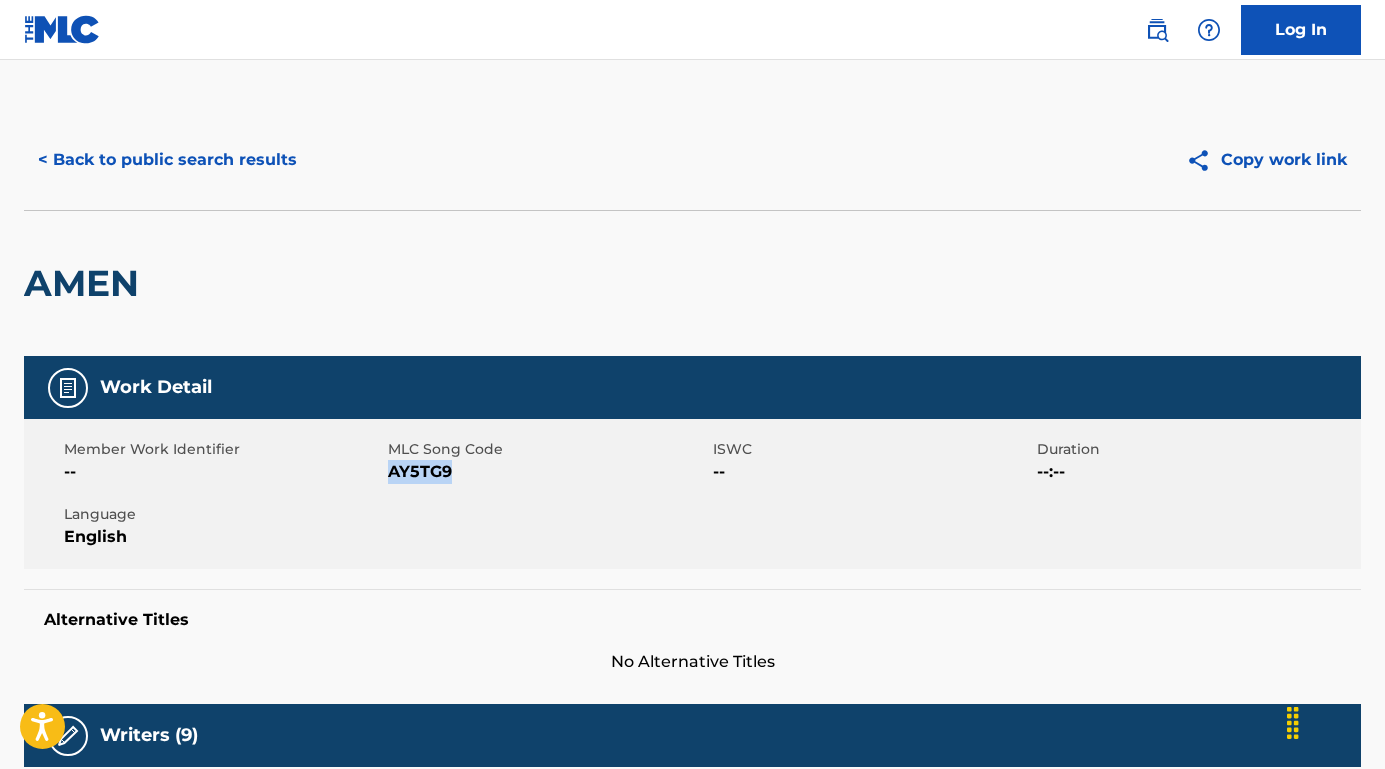 scroll, scrollTop: 0, scrollLeft: 0, axis: both 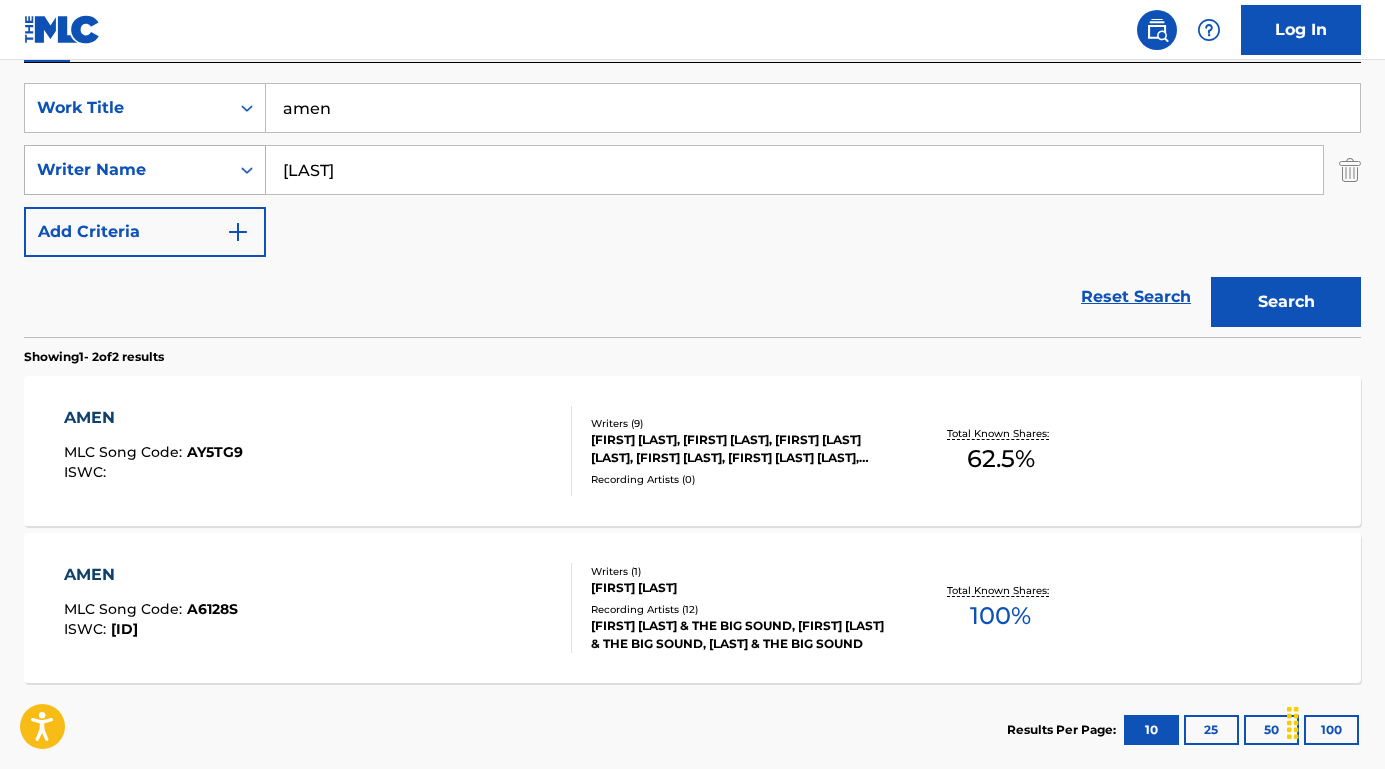 drag, startPoint x: 351, startPoint y: 166, endPoint x: 205, endPoint y: 162, distance: 146.05478 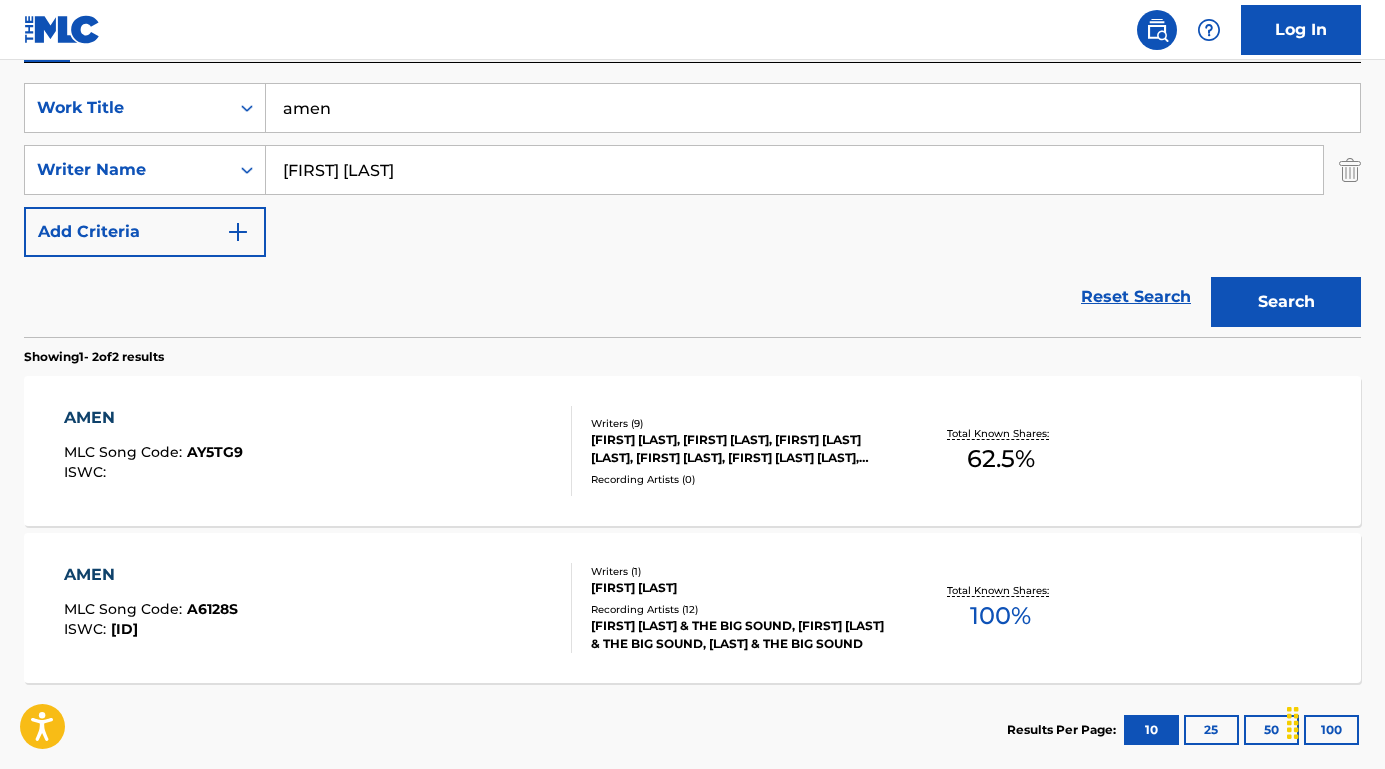 type on "[FIRST] [LAST]" 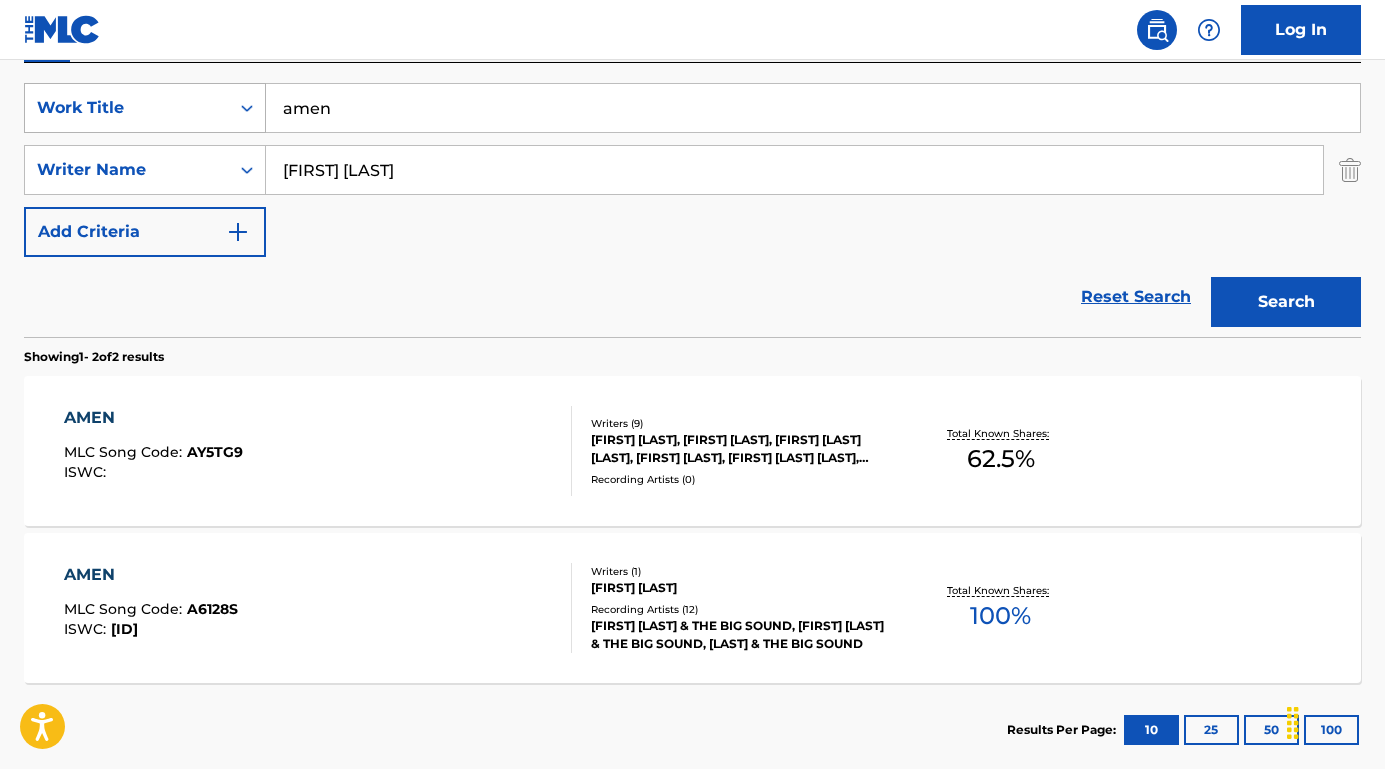drag, startPoint x: 338, startPoint y: 107, endPoint x: 239, endPoint y: 102, distance: 99.12618 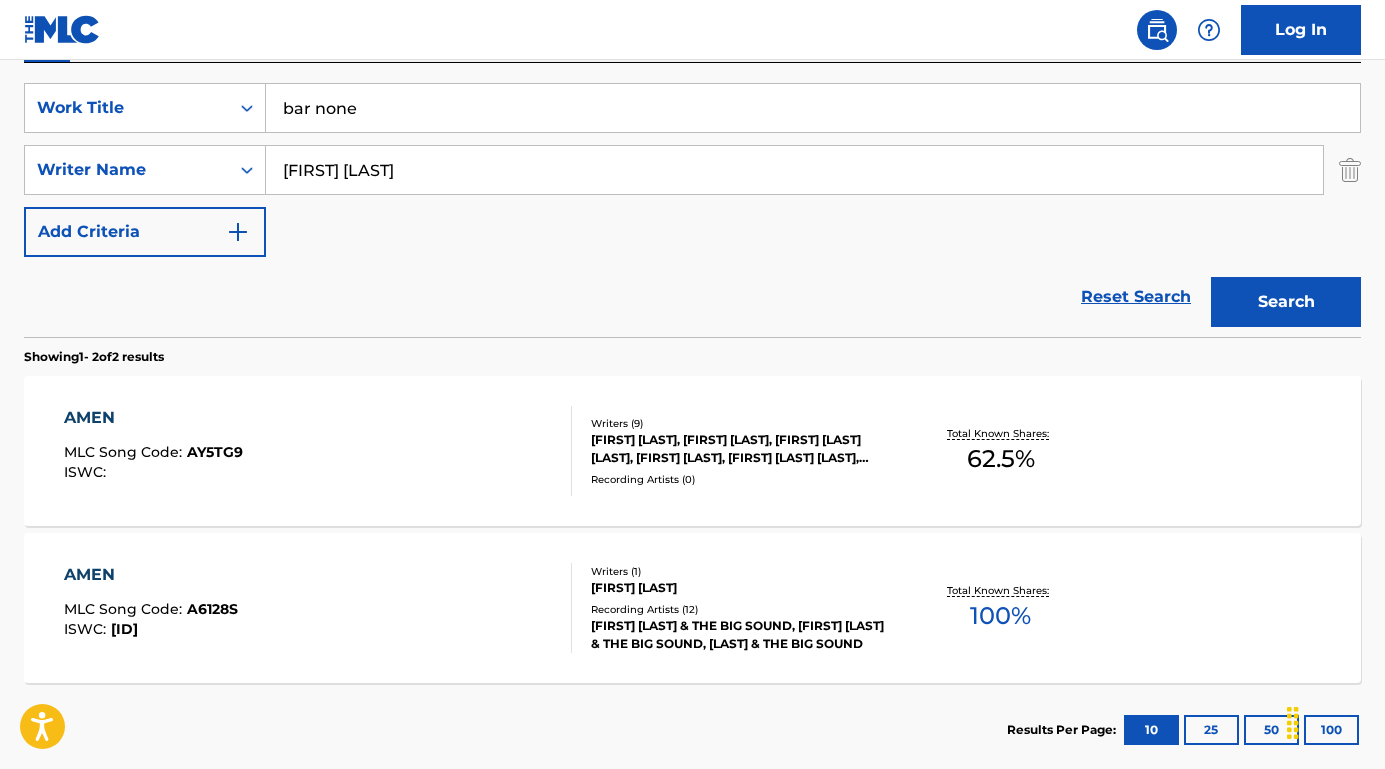 type on "bar none" 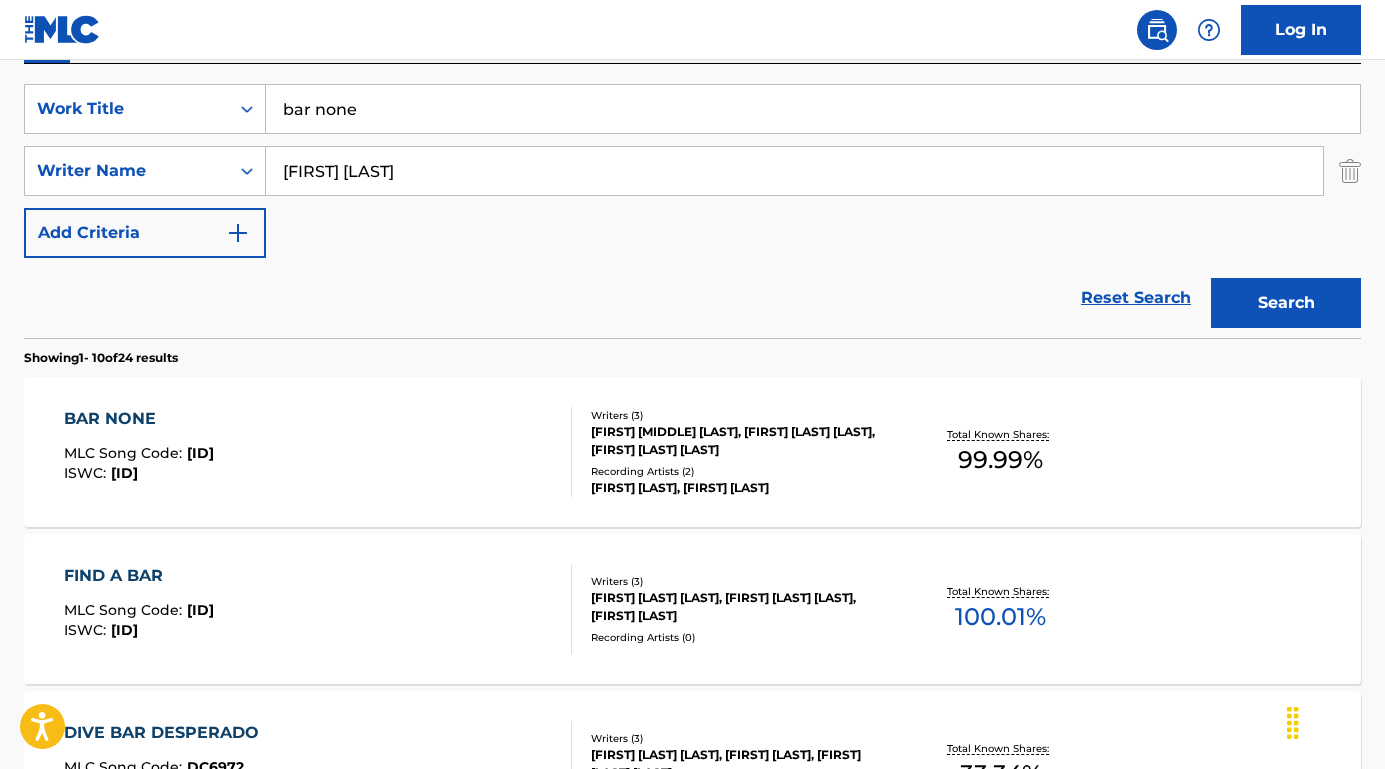 scroll, scrollTop: 454, scrollLeft: 0, axis: vertical 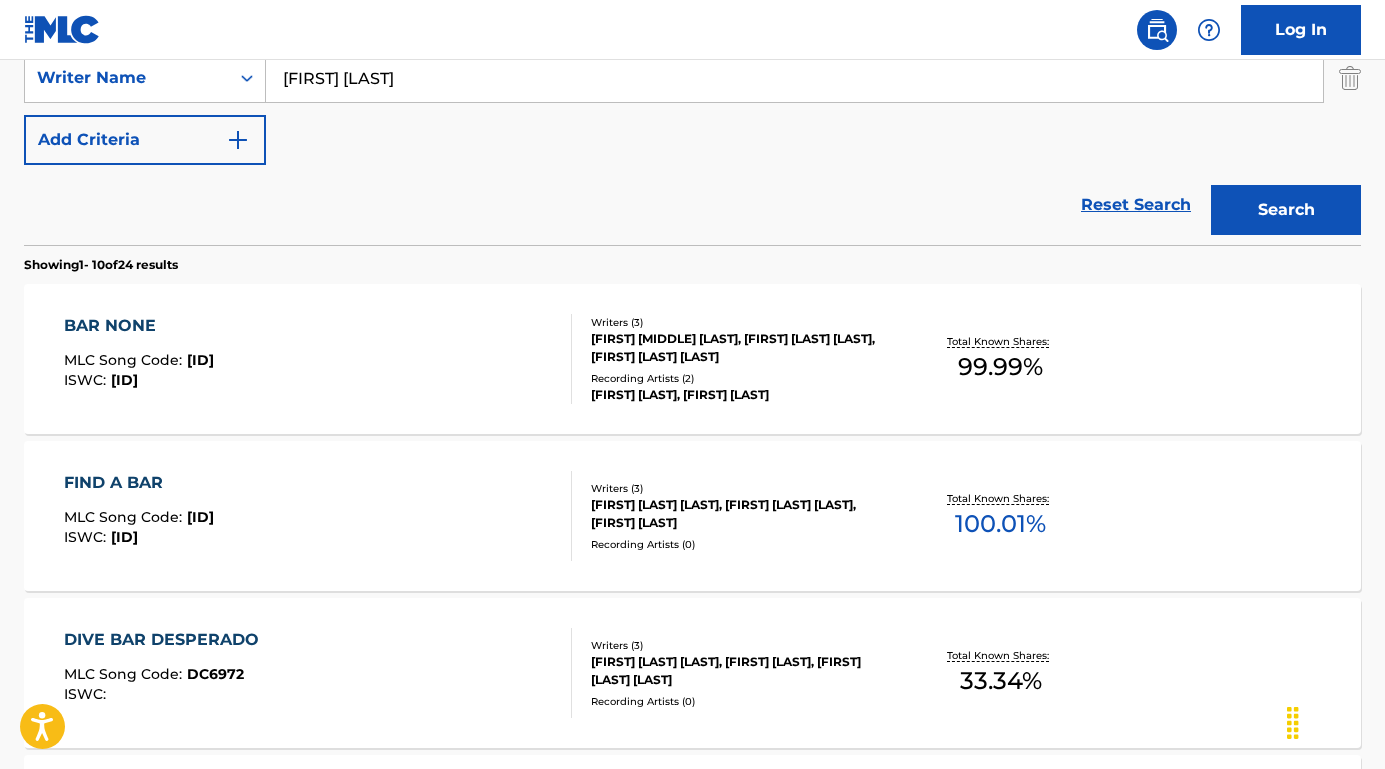 click on "BAR NONE" at bounding box center (139, 326) 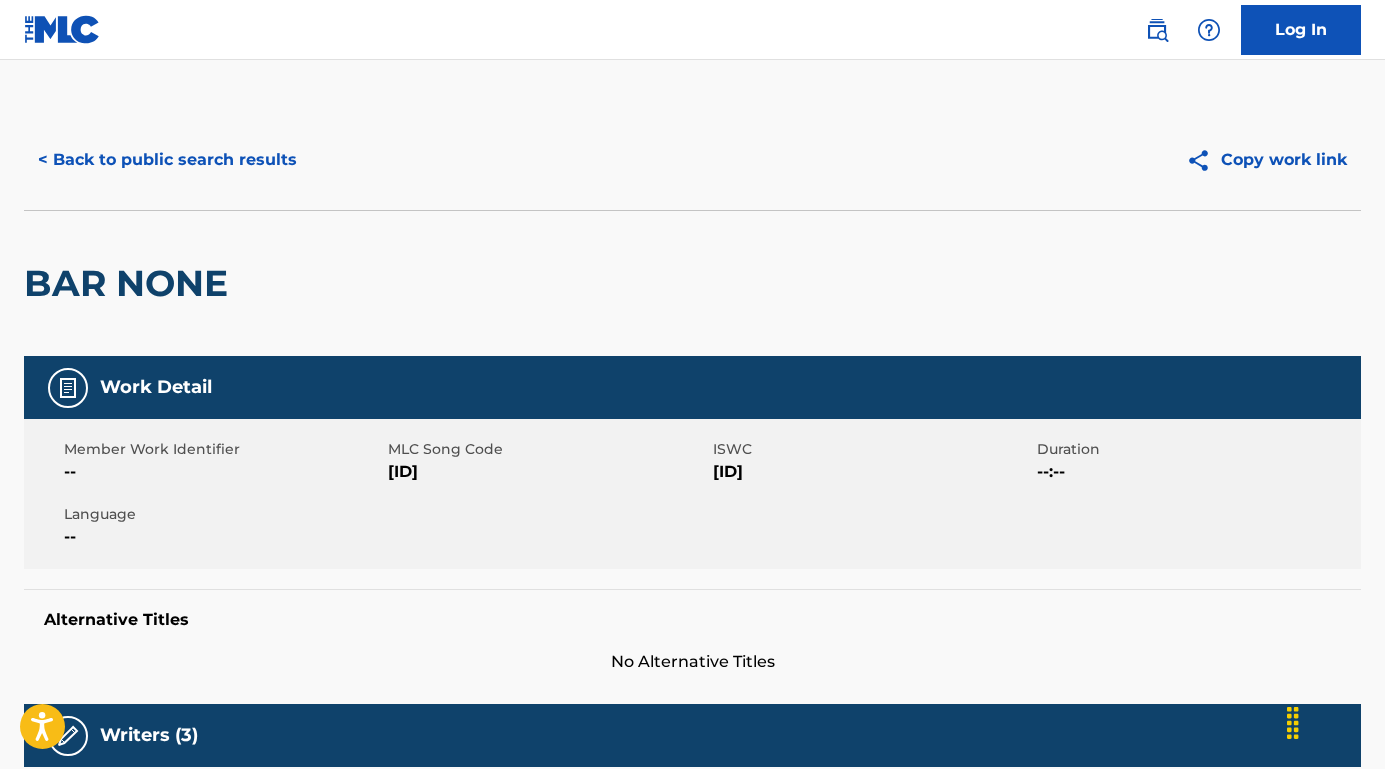 scroll, scrollTop: 27, scrollLeft: 0, axis: vertical 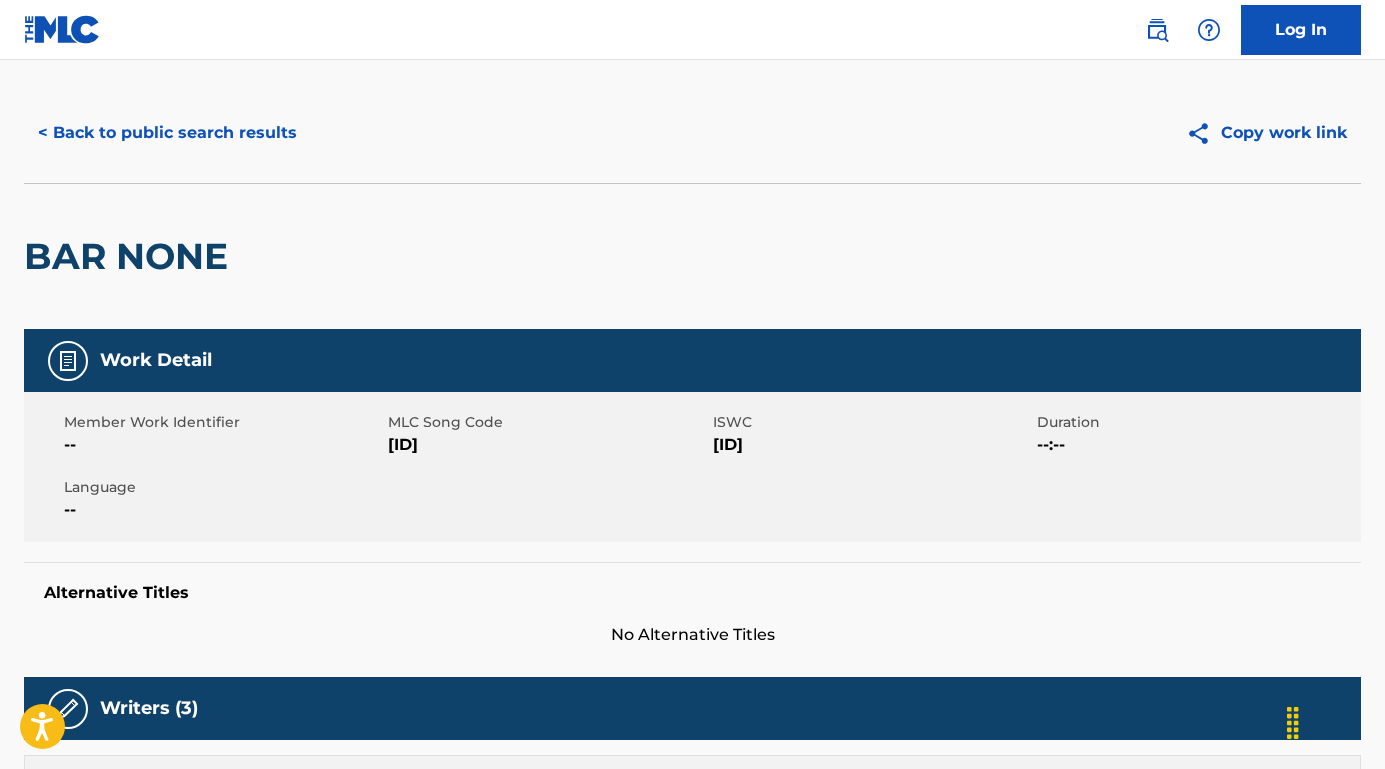 drag, startPoint x: 826, startPoint y: 445, endPoint x: 713, endPoint y: 445, distance: 113 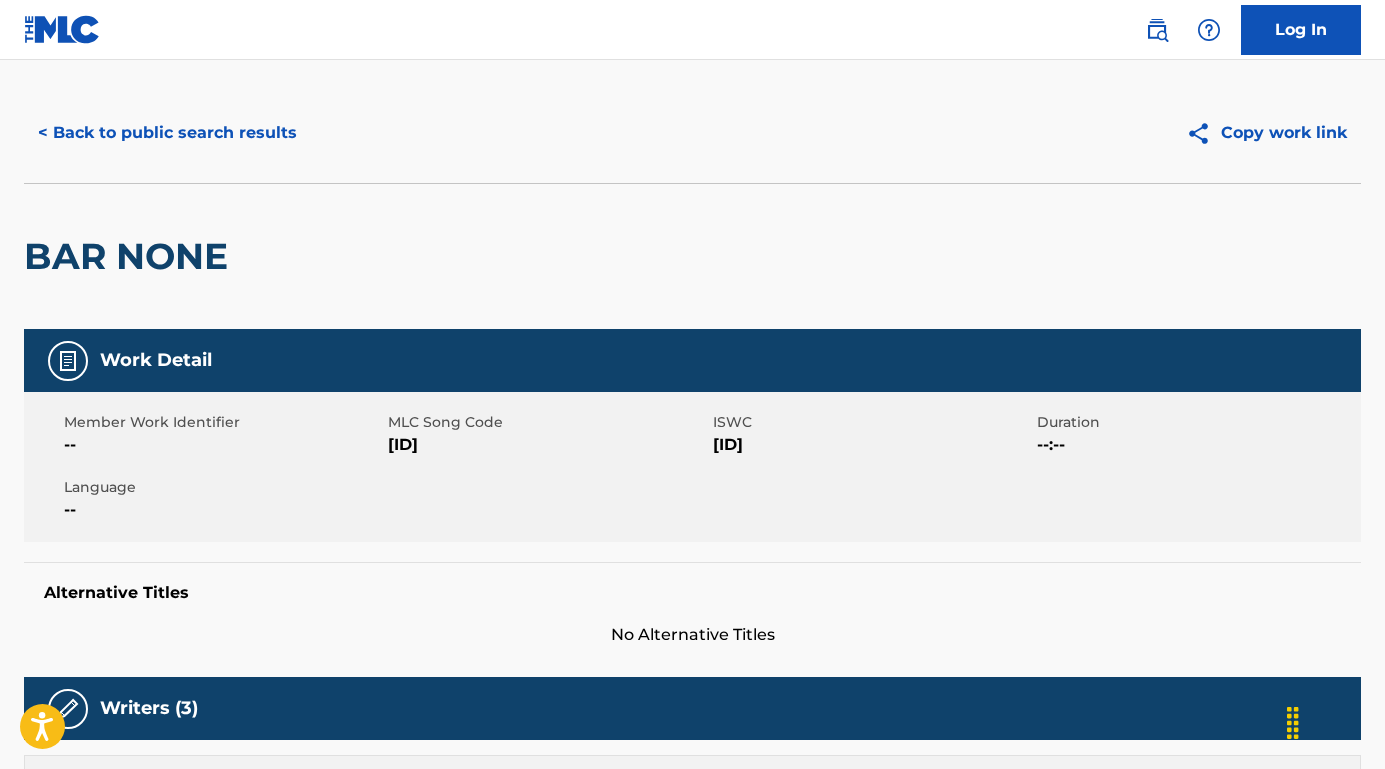 drag, startPoint x: 470, startPoint y: 445, endPoint x: 388, endPoint y: 445, distance: 82 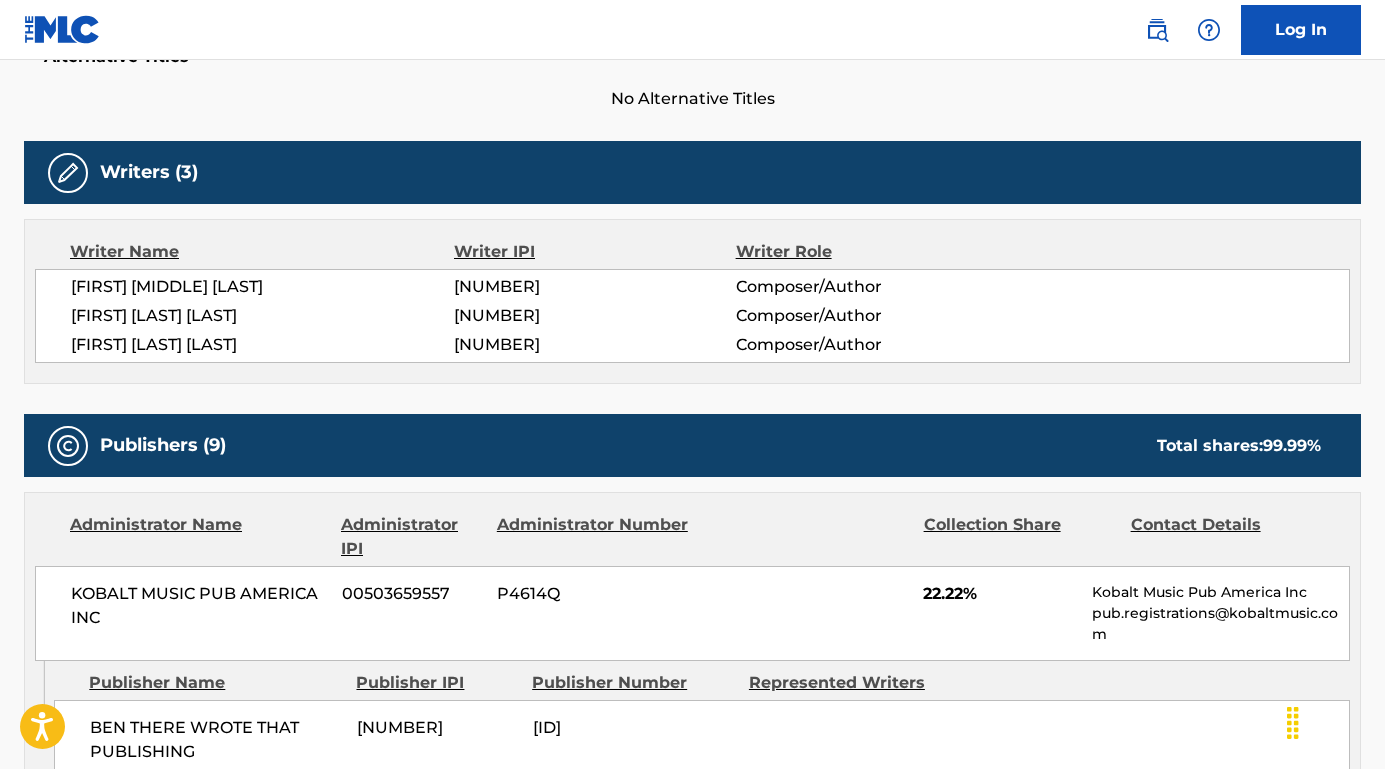 scroll, scrollTop: 590, scrollLeft: 0, axis: vertical 